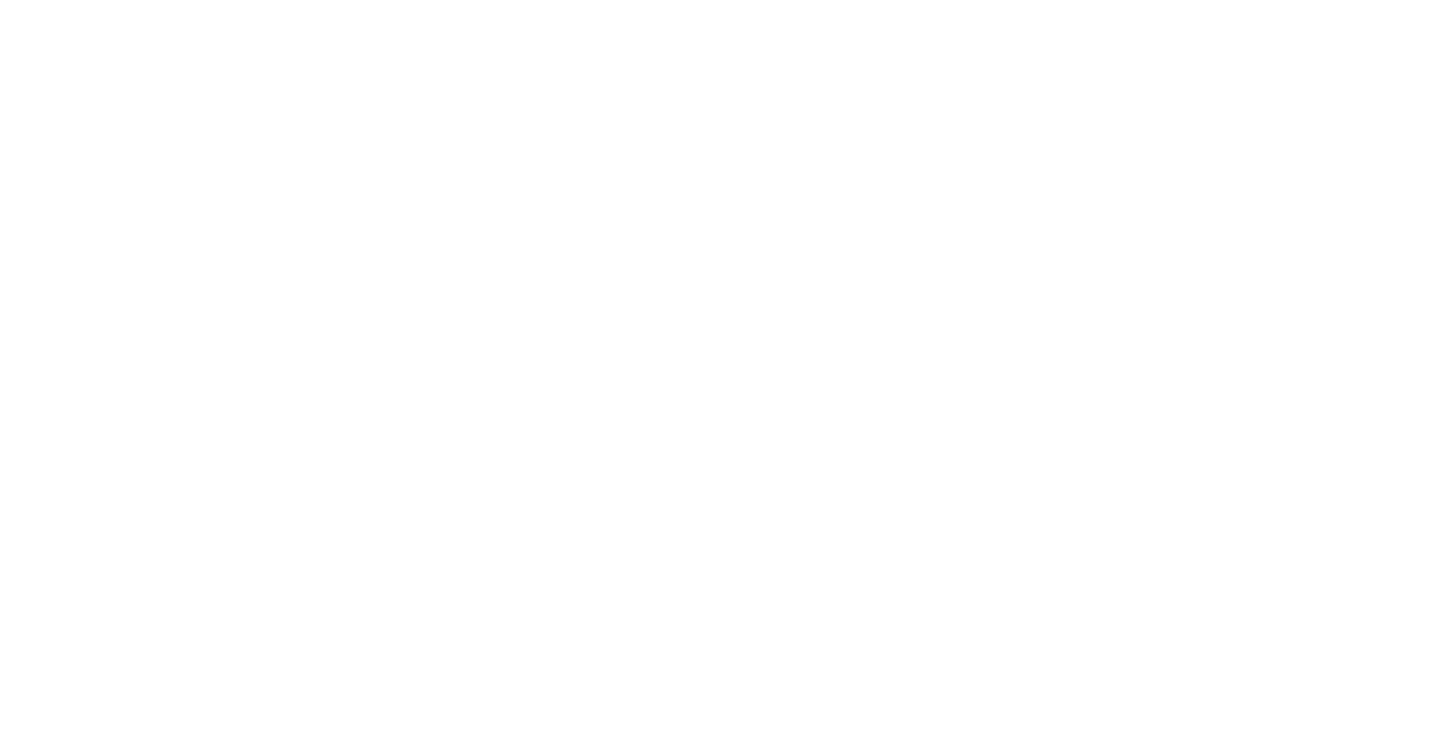 scroll, scrollTop: 0, scrollLeft: 0, axis: both 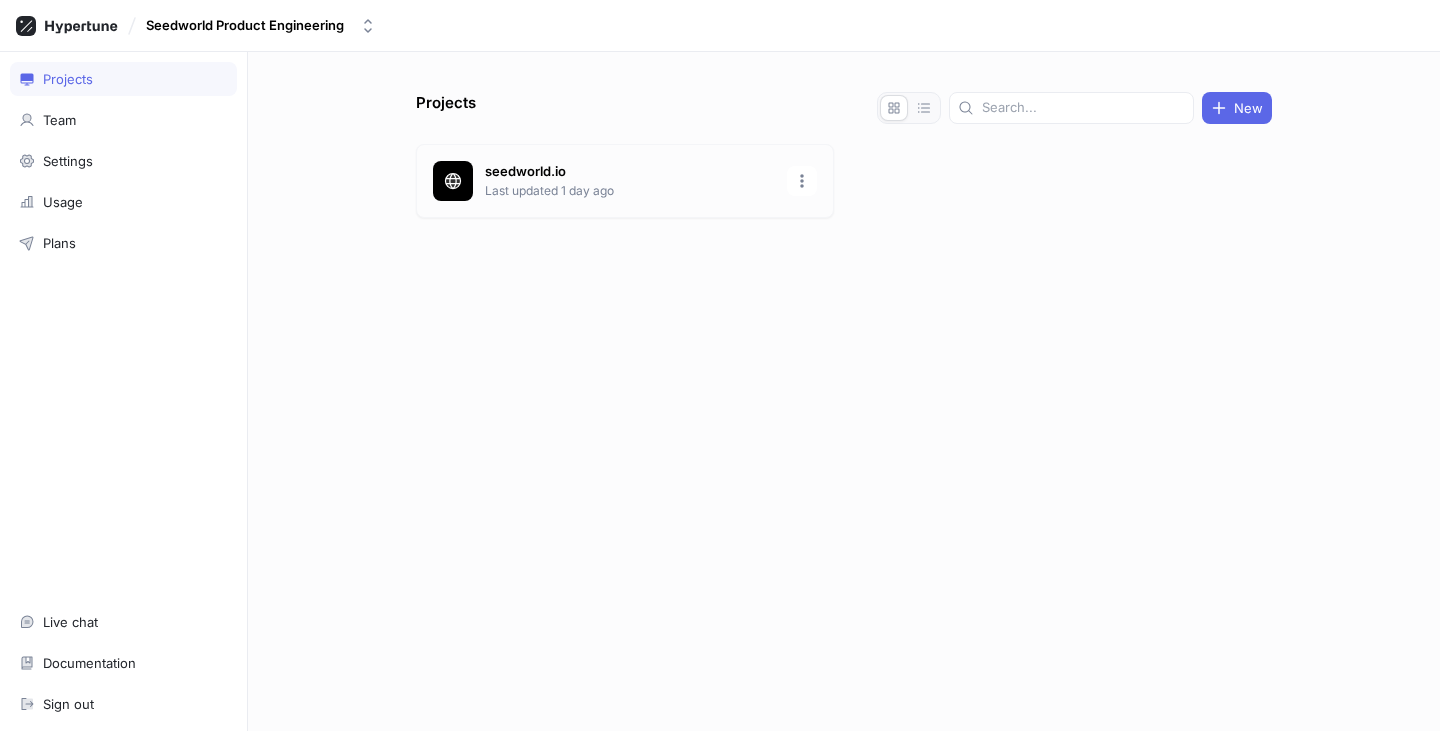 click on "Last updated 1 day ago" at bounding box center [630, 191] 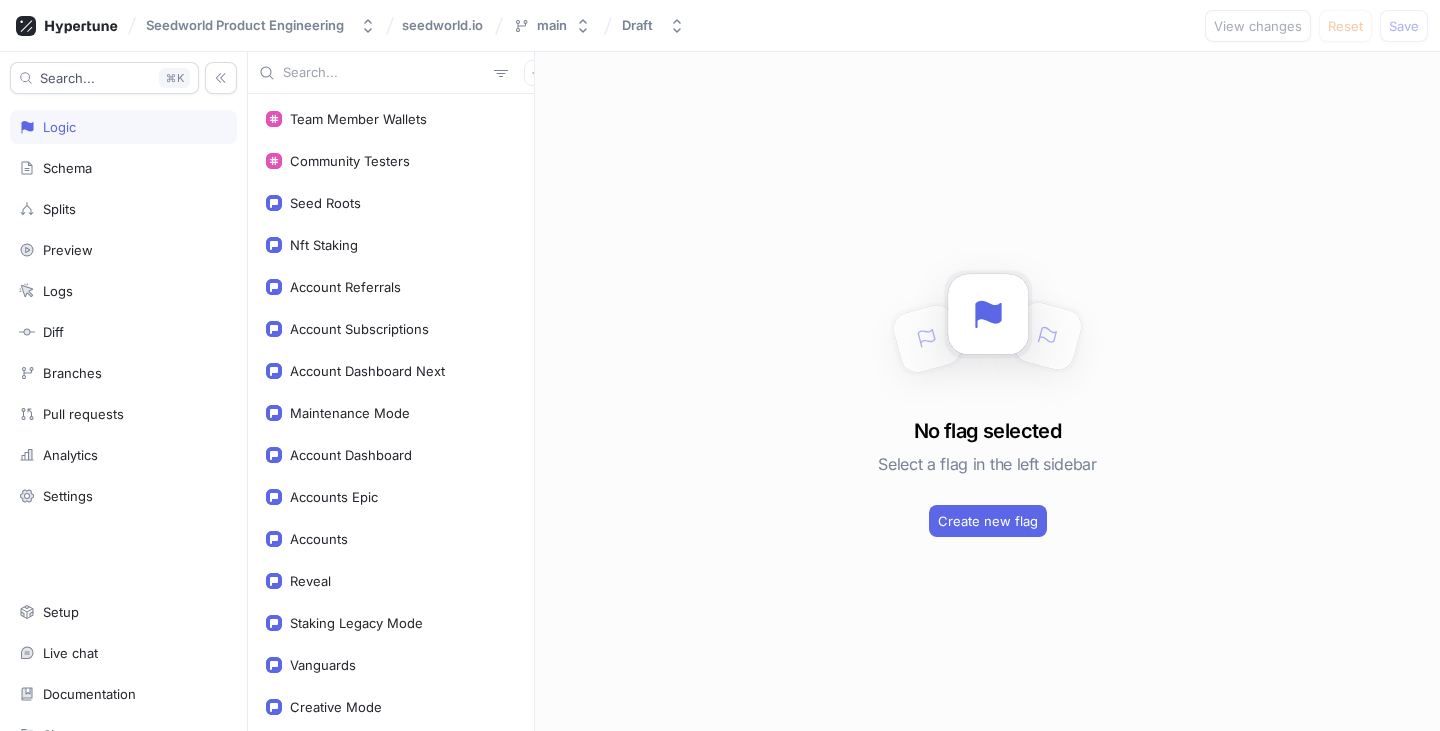 click at bounding box center [384, 73] 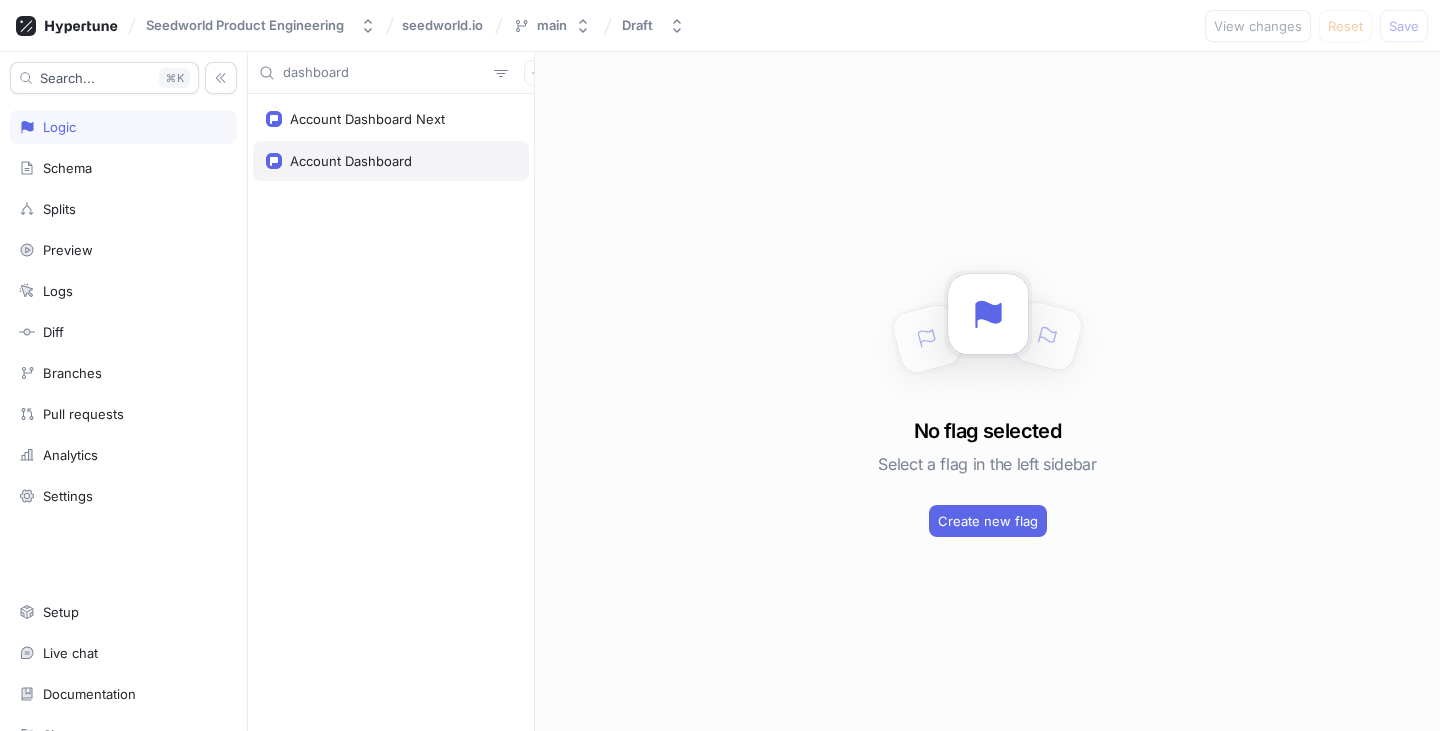 click on "Account Dashboard" at bounding box center [351, 161] 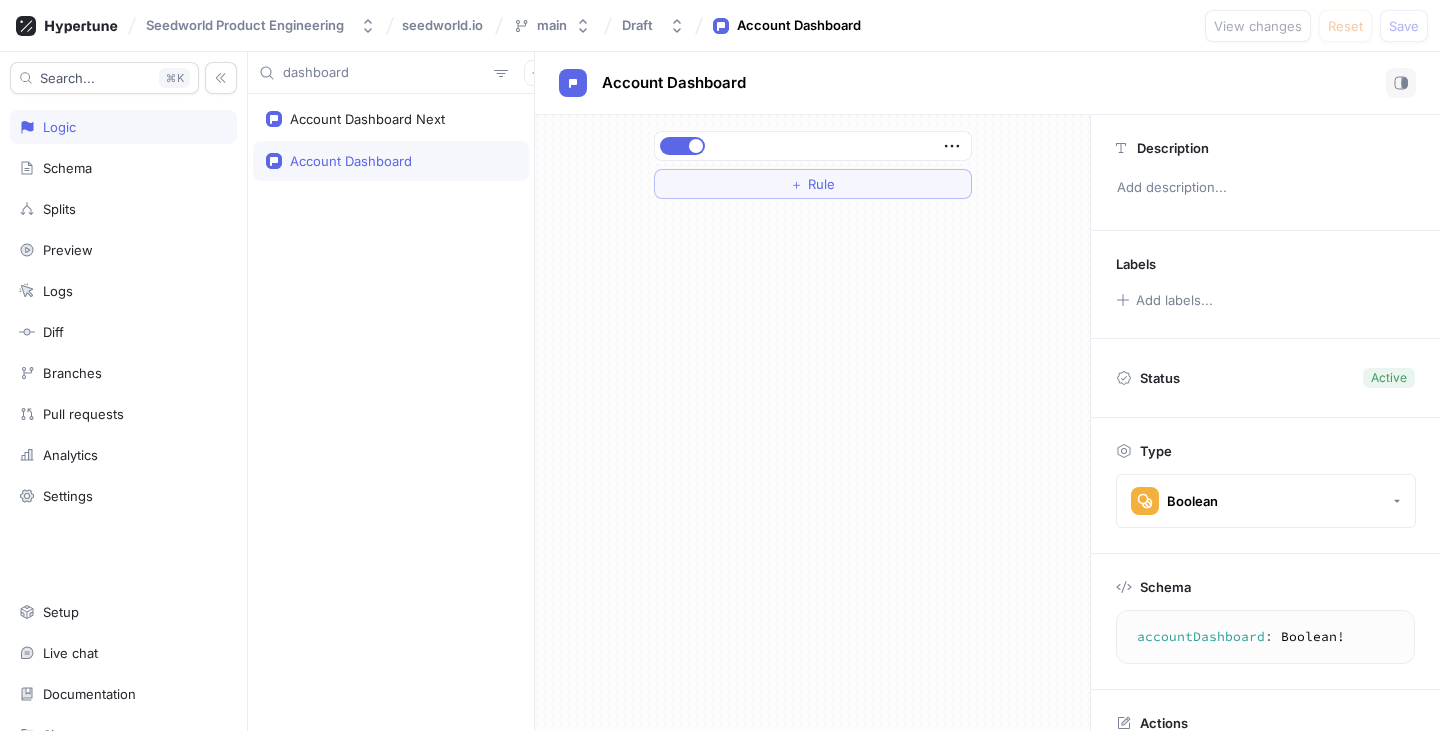 click on "dashboard" at bounding box center [384, 73] 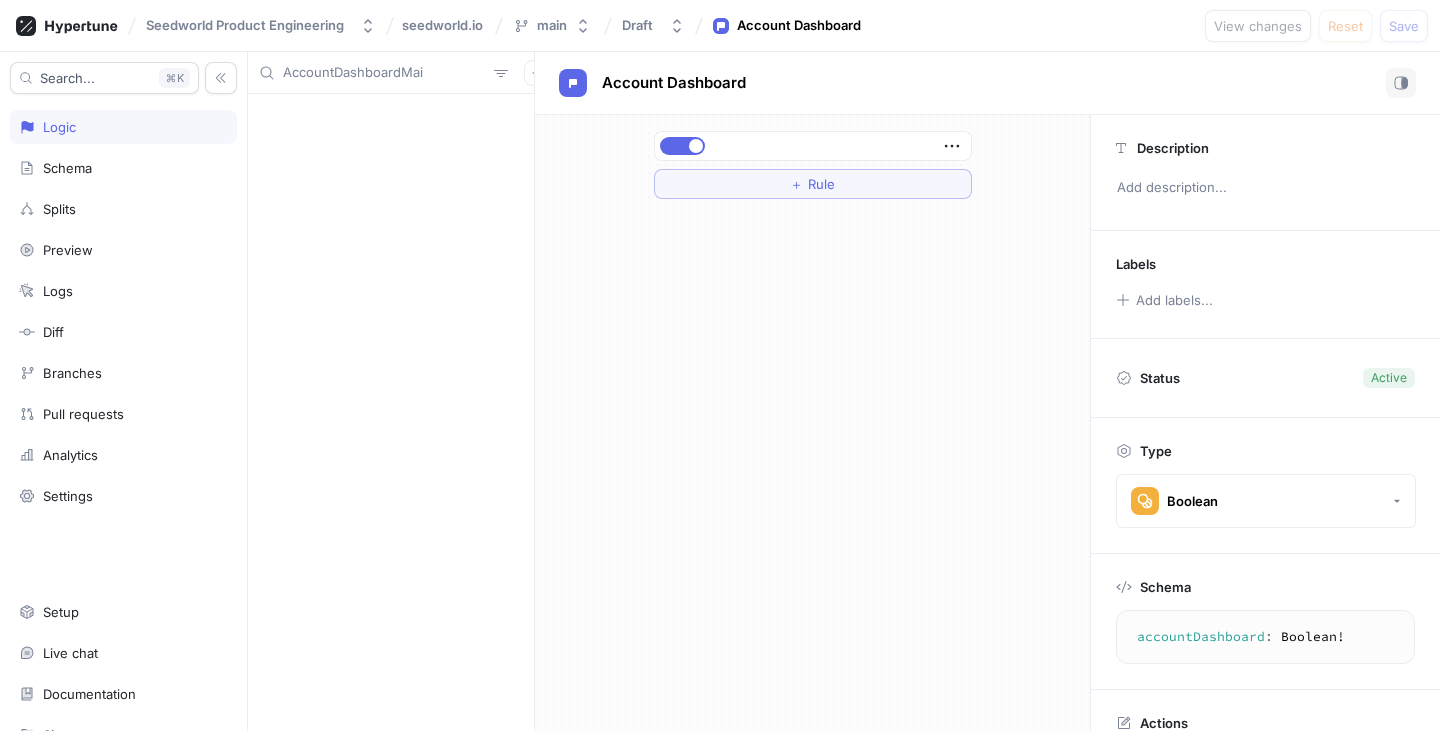 type on "AccountDashboardMain" 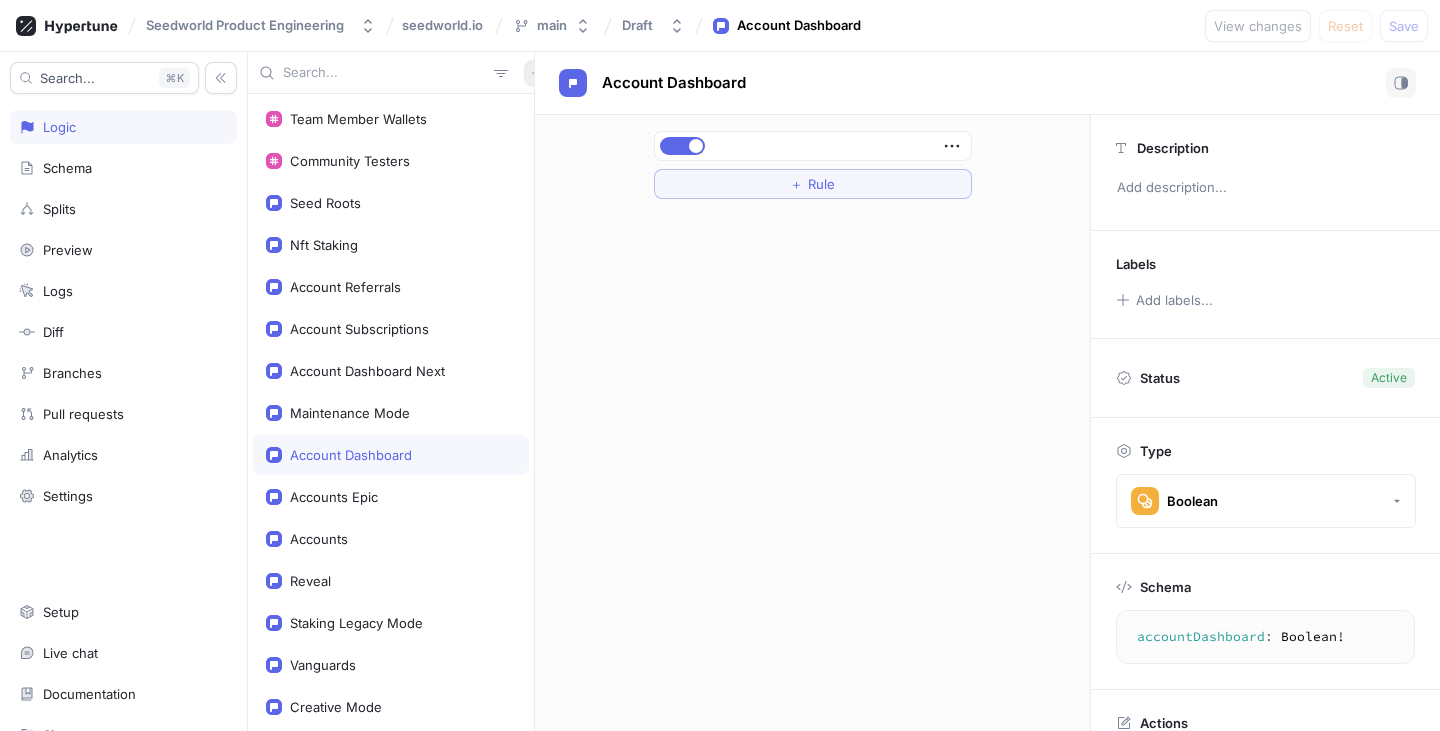 type 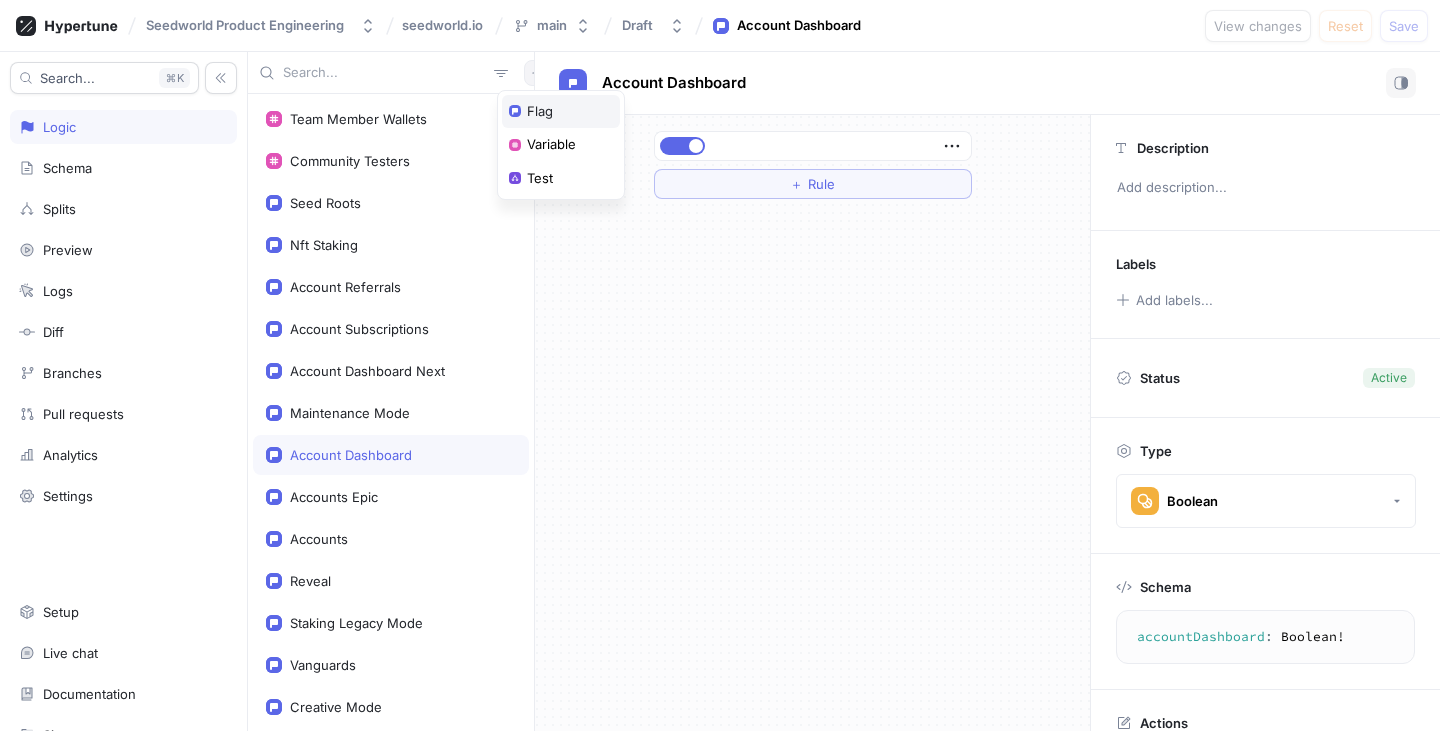 click on "Flag" at bounding box center (561, 112) 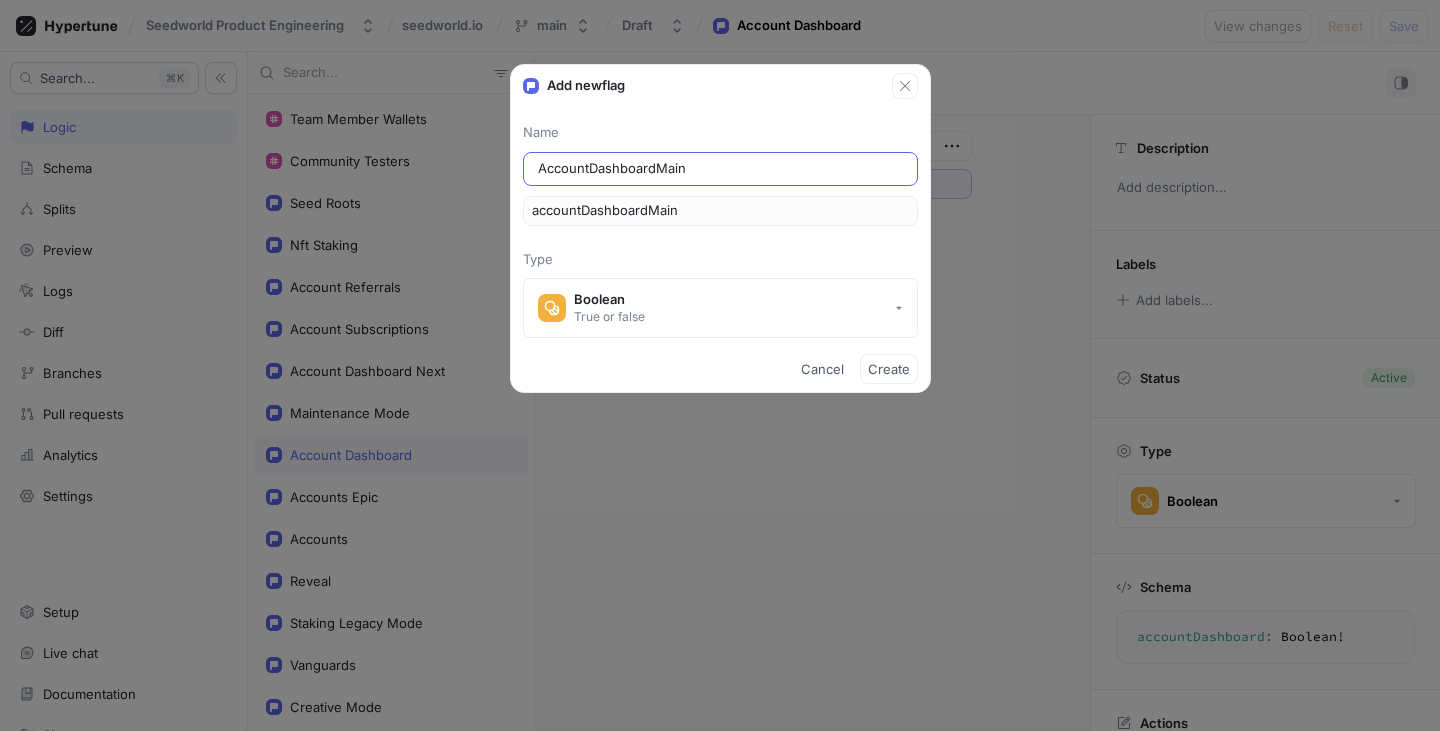 click on "AccountDashboardMain" at bounding box center [720, 169] 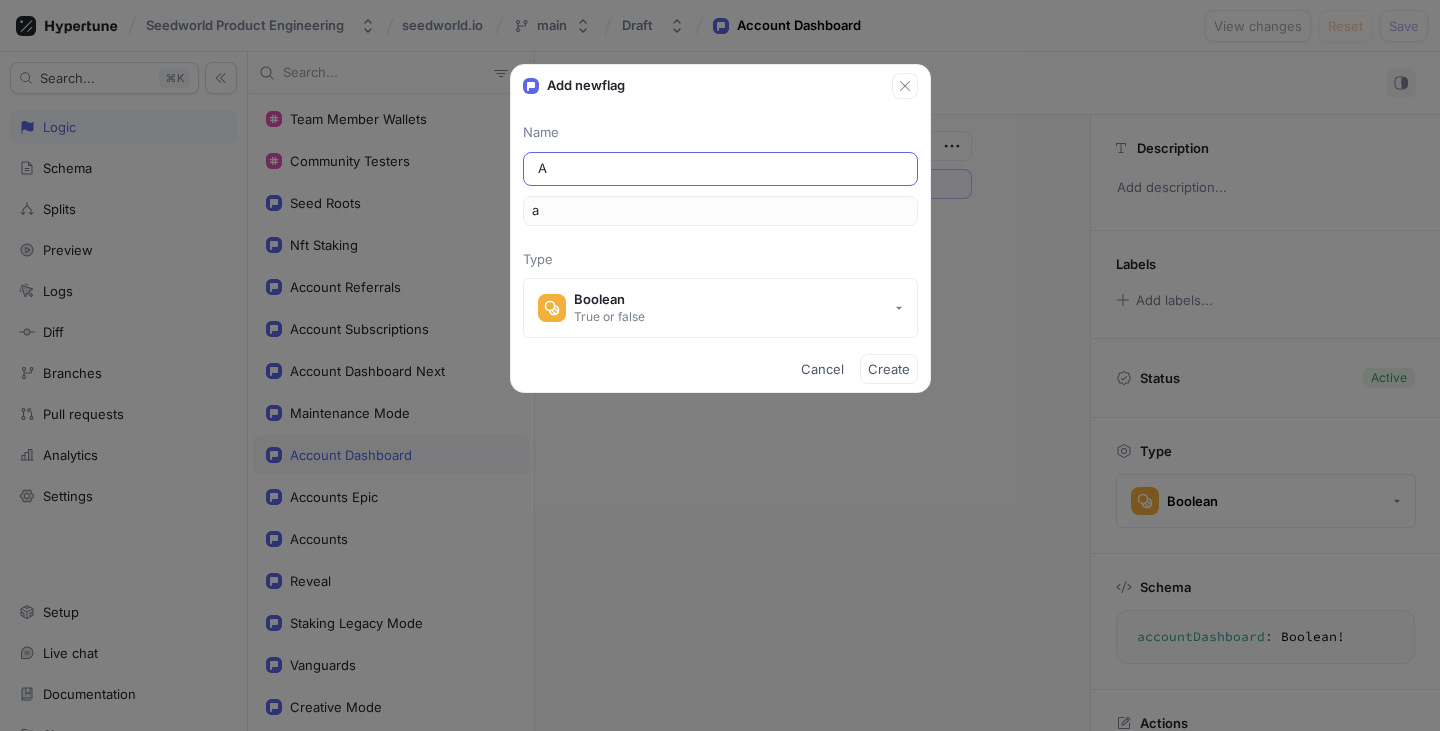 type on "Ac" 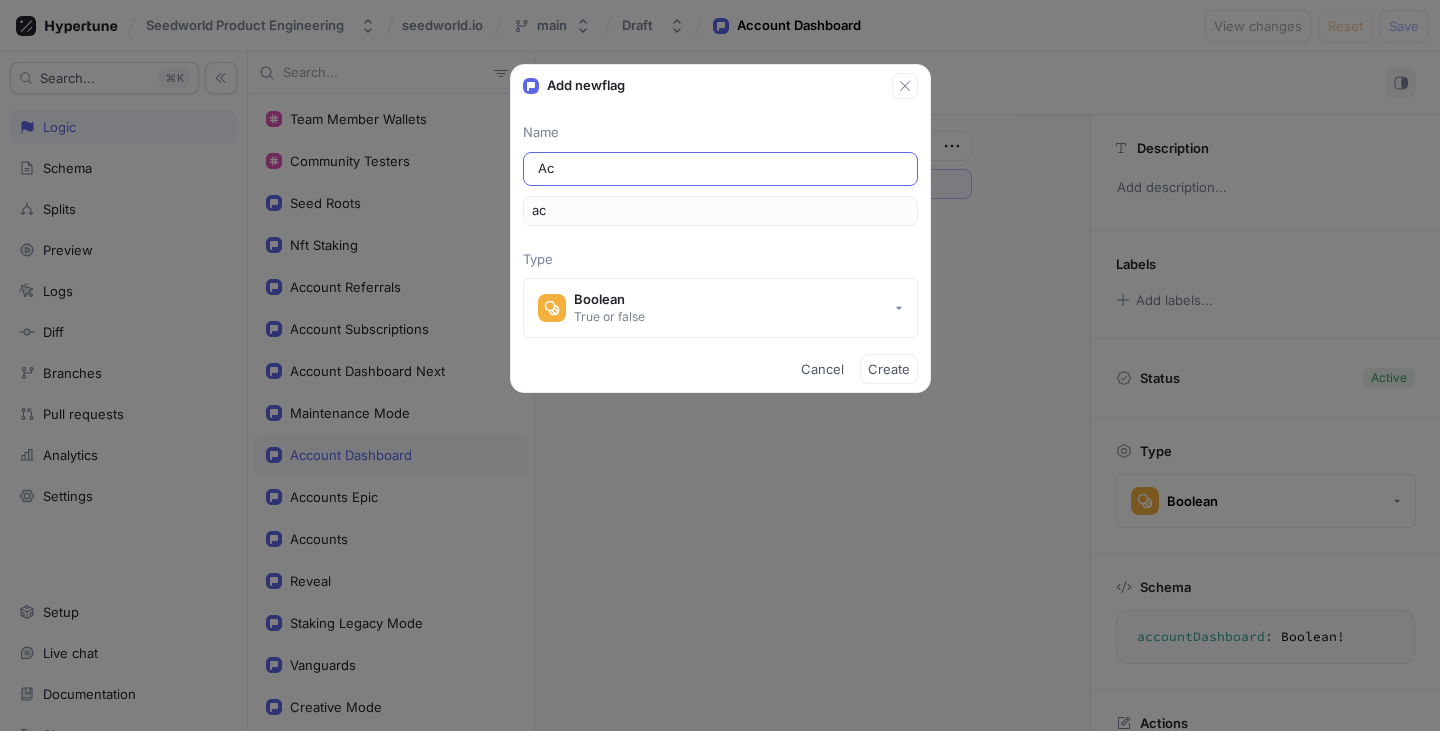 type on "Acc" 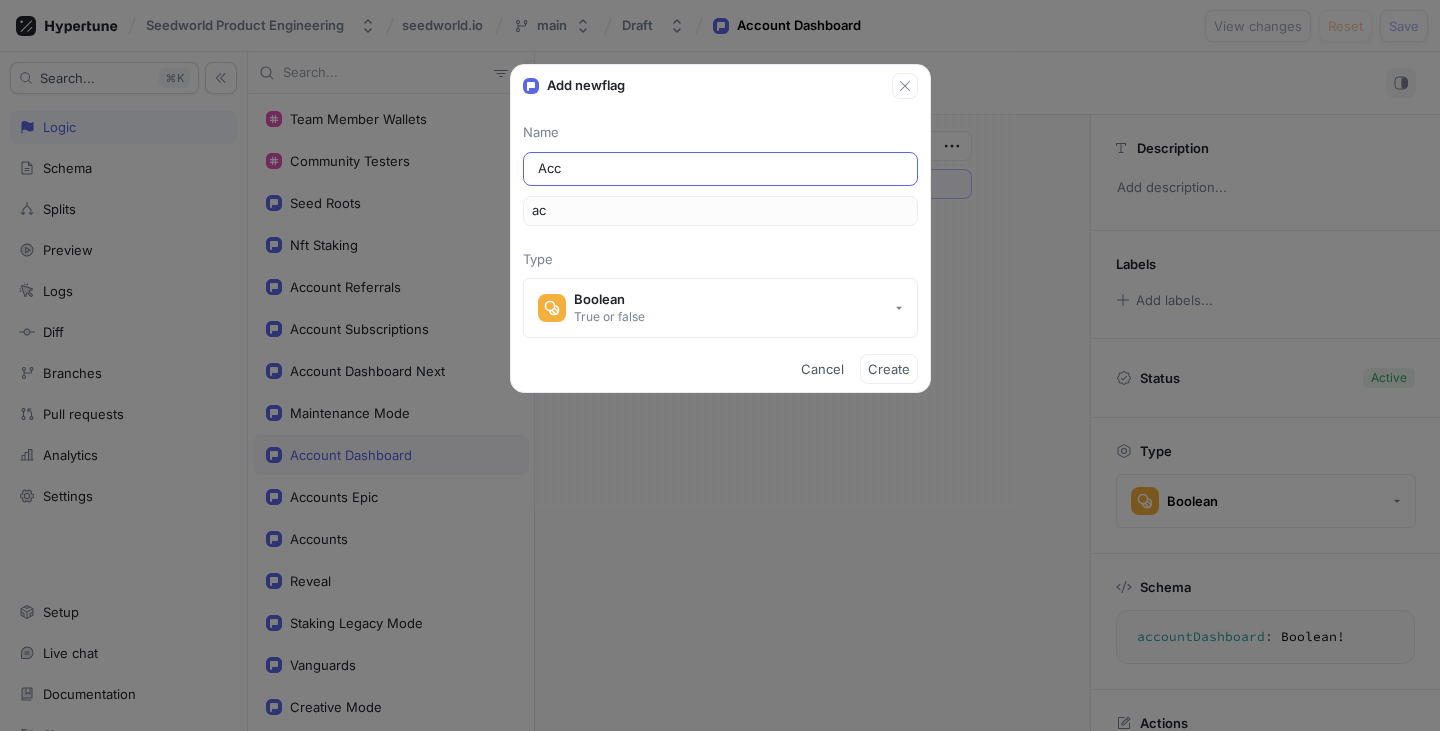 type on "acc" 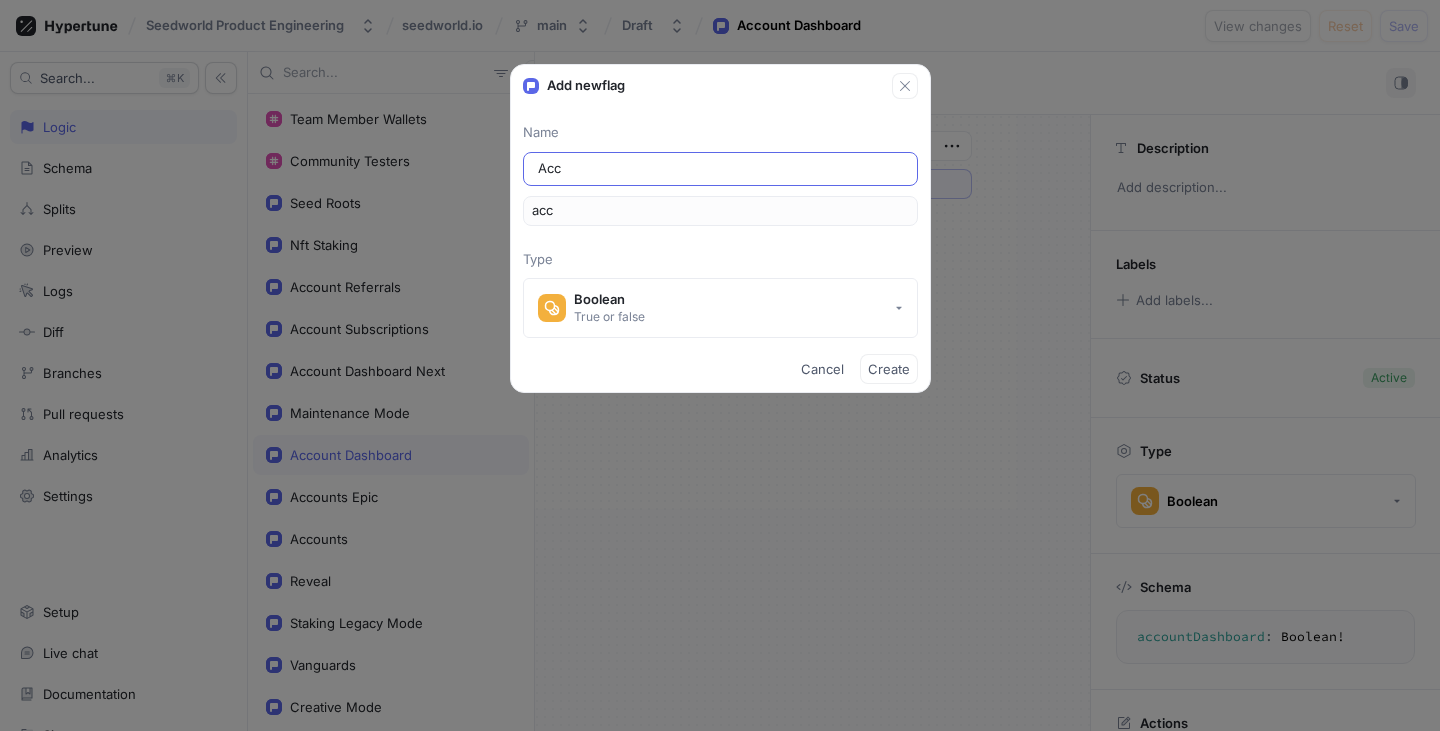 type on "Acco" 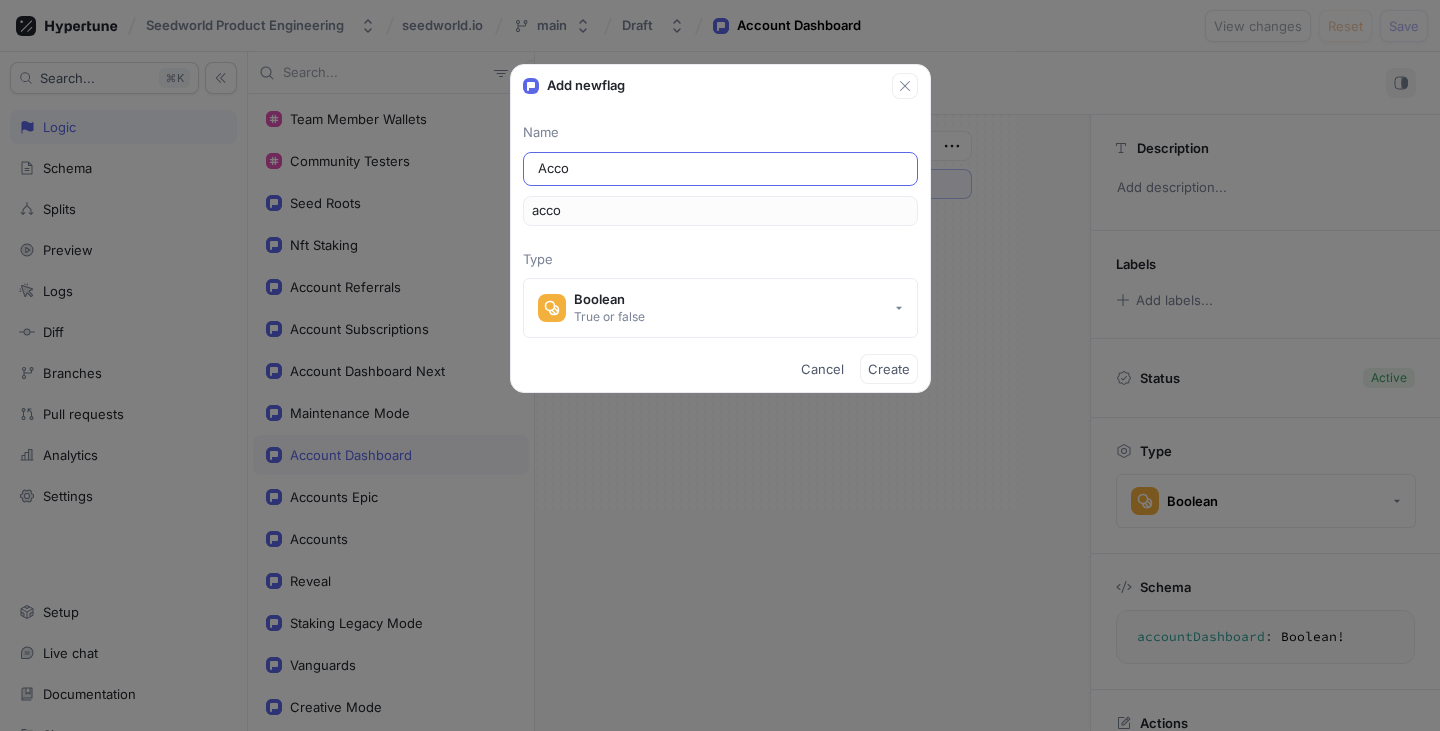 type on "Accou" 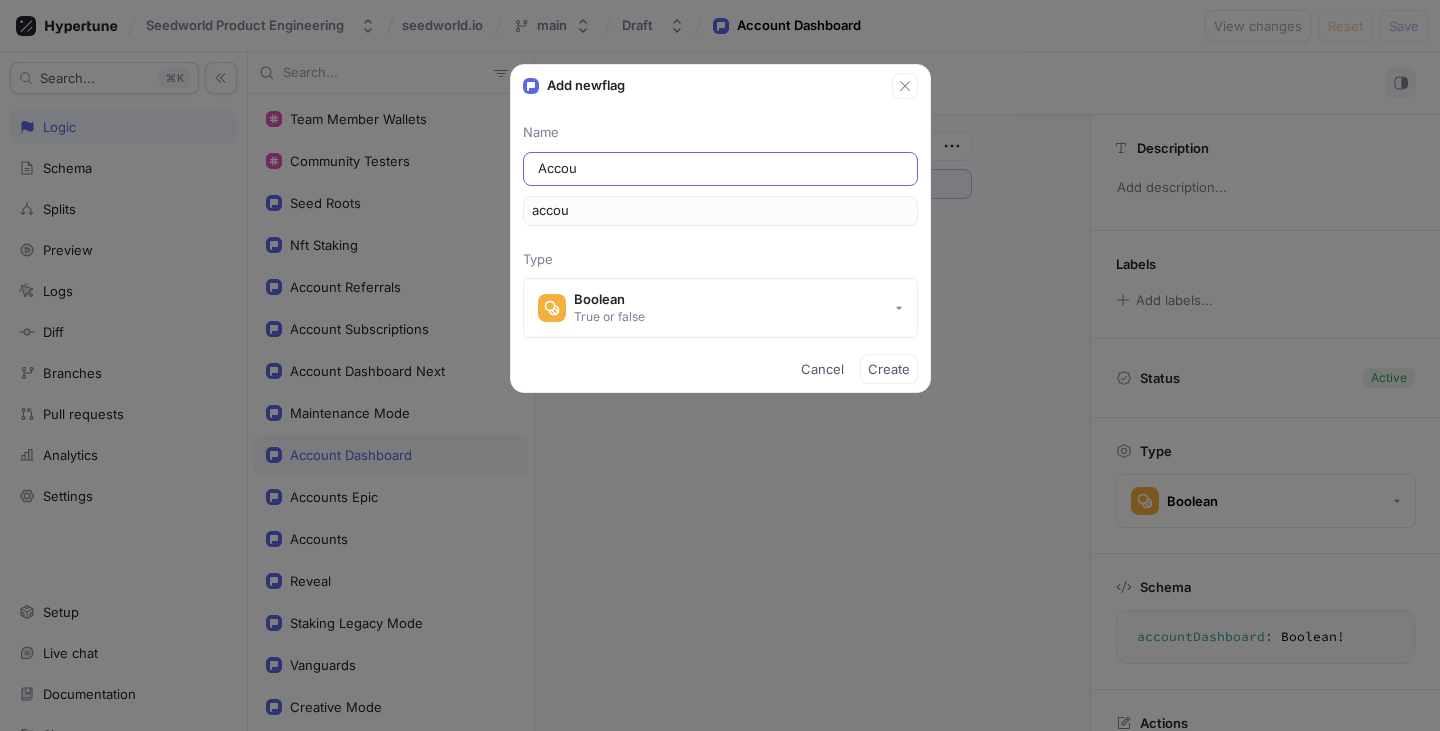 type on "Accoun" 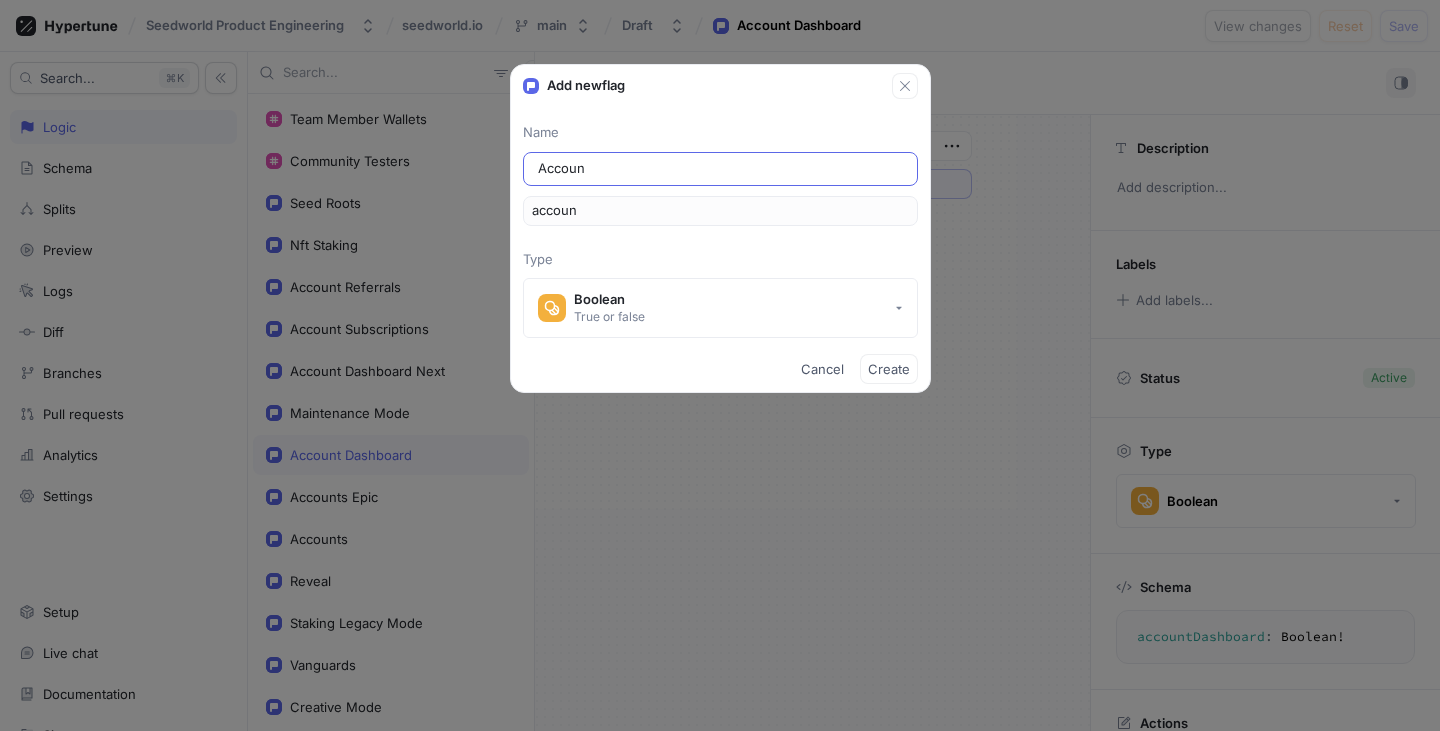 type on "Account" 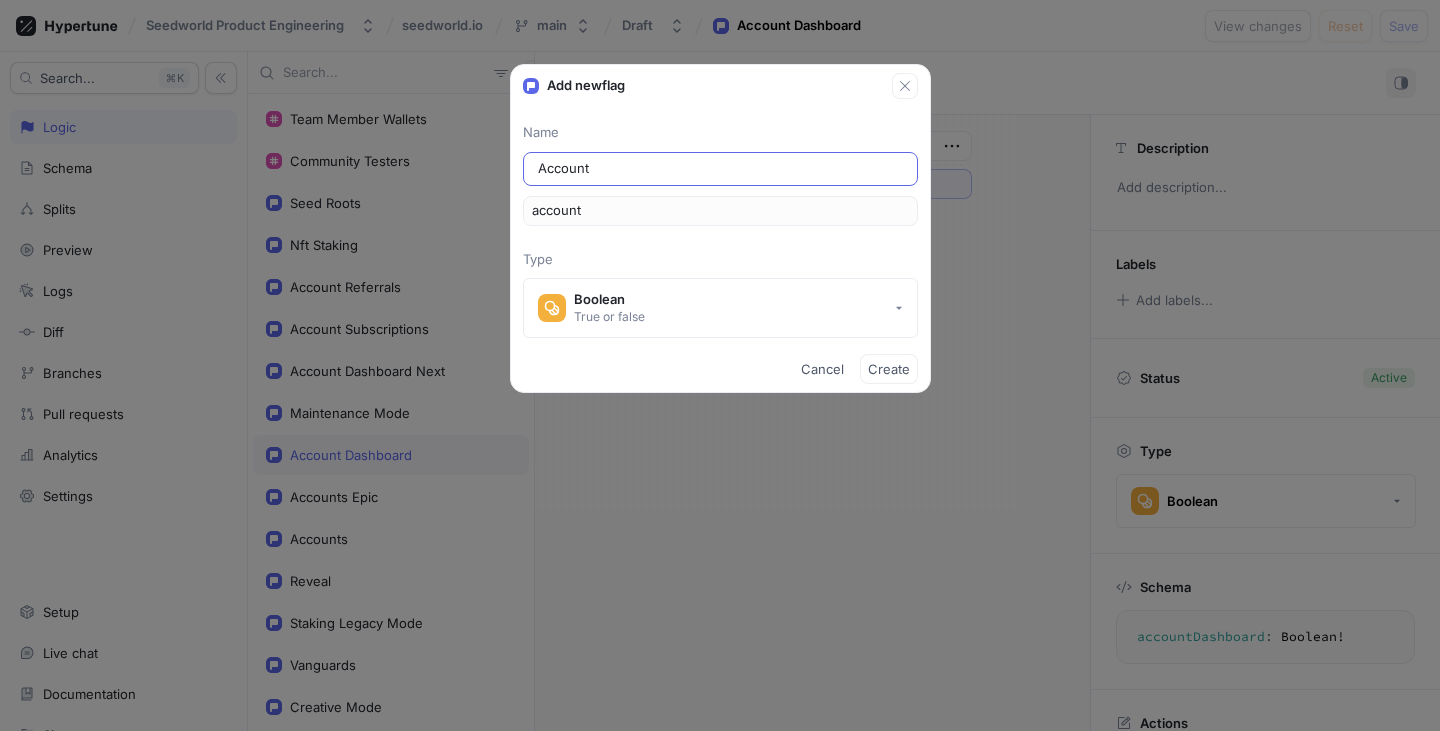 type on "Account D" 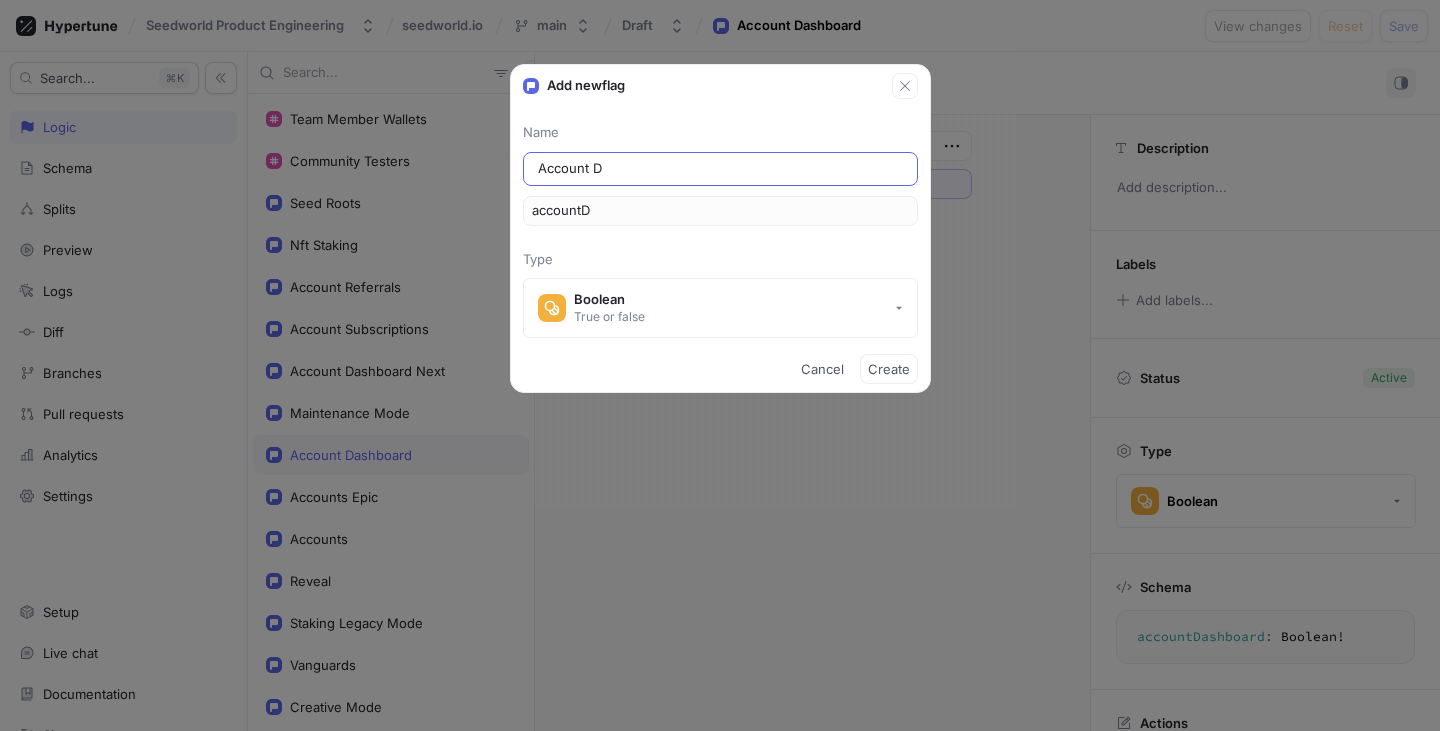 type on "Account Da" 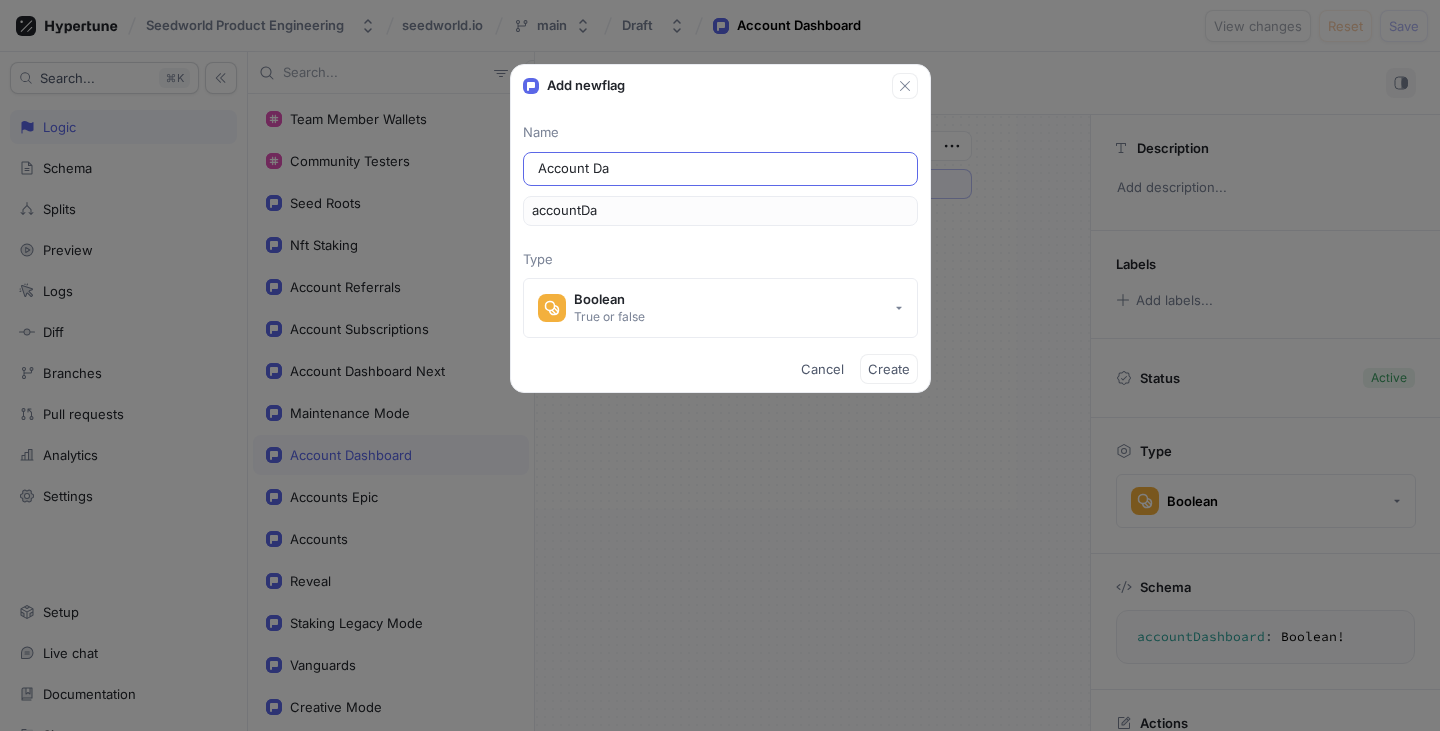 type on "Account Das" 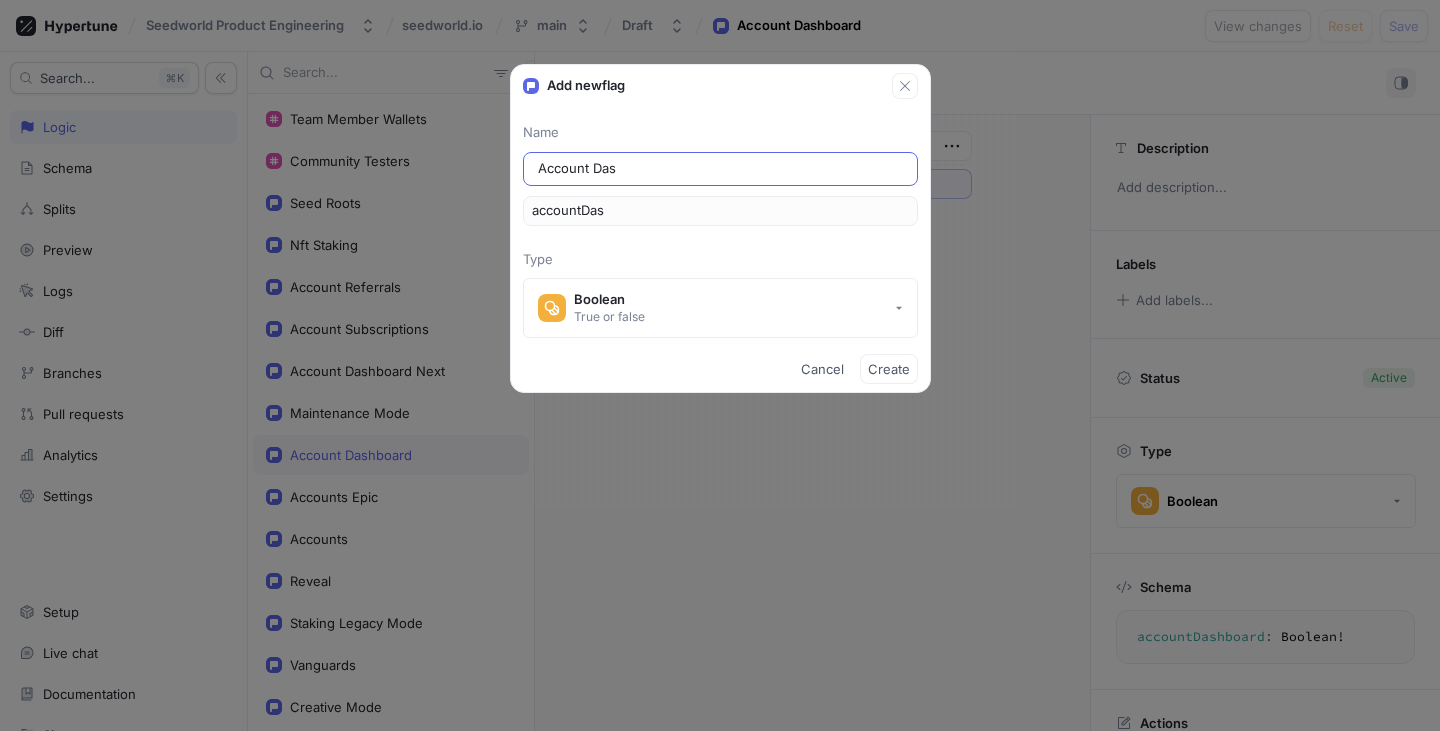 type on "Account Dash" 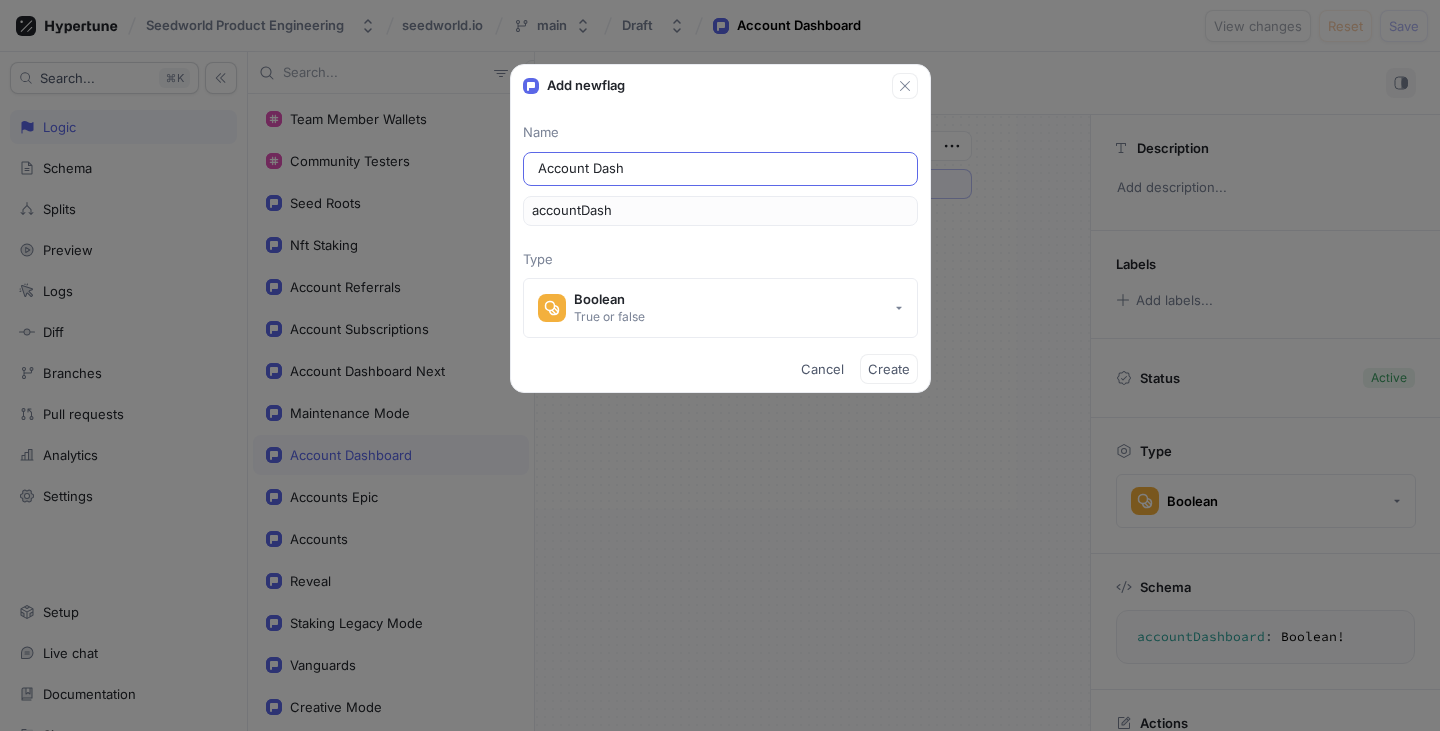 type on "Account Dashb" 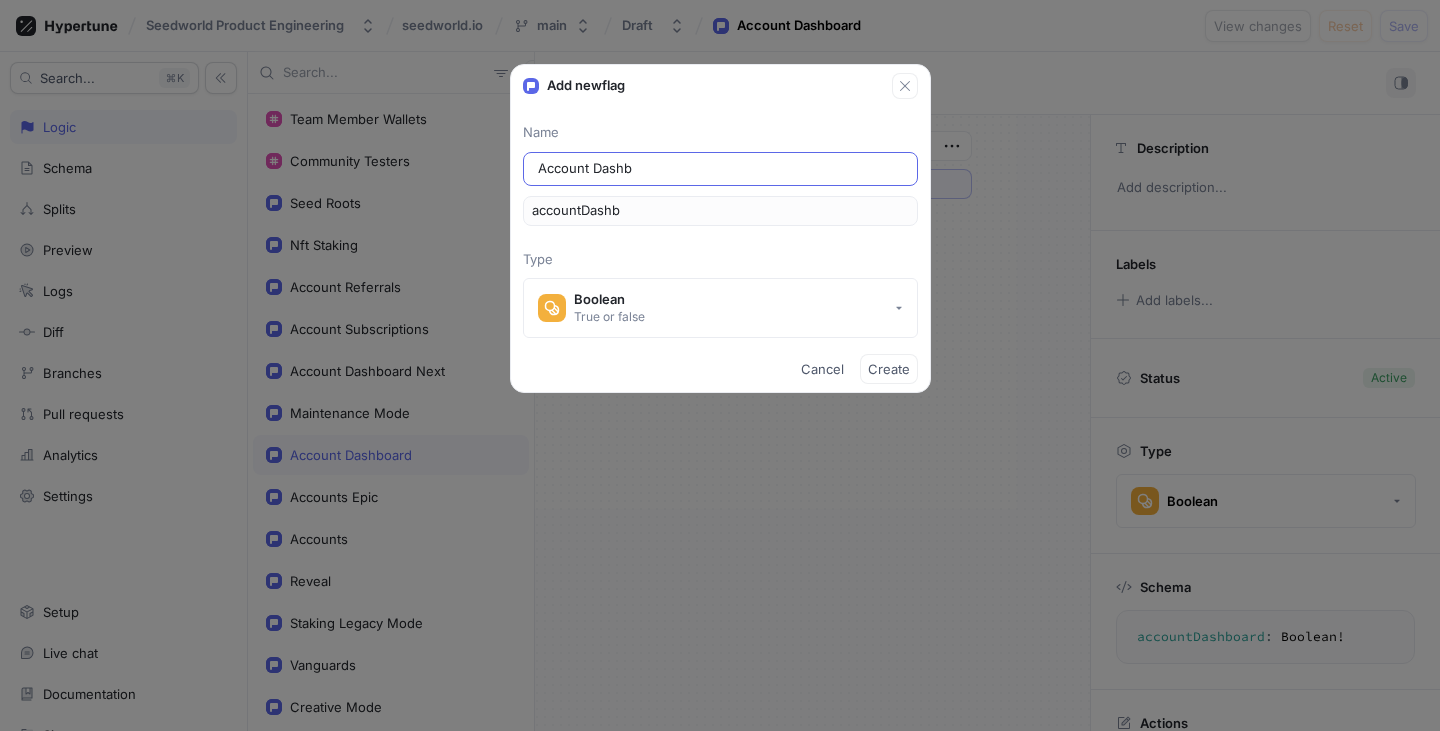 type on "Account Dashbo" 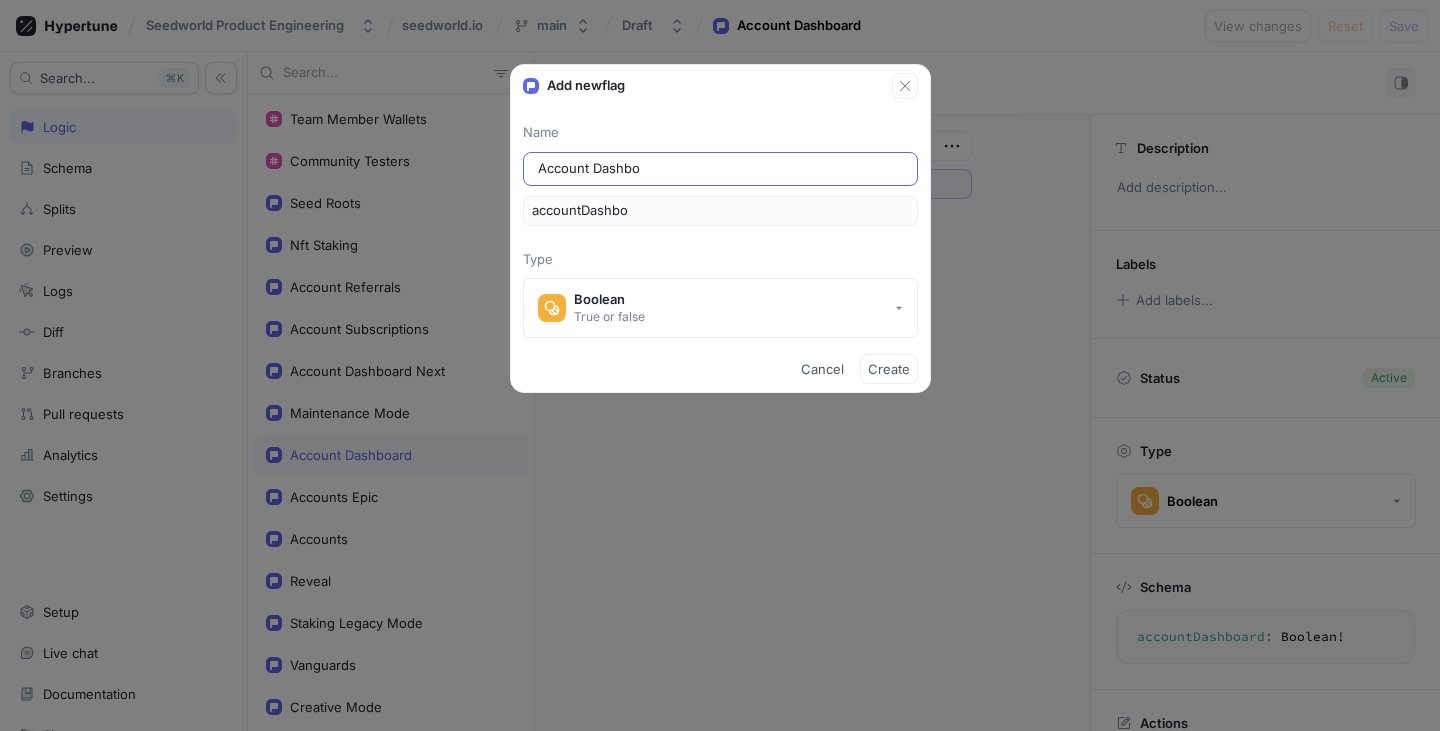 type on "Account Dashboa" 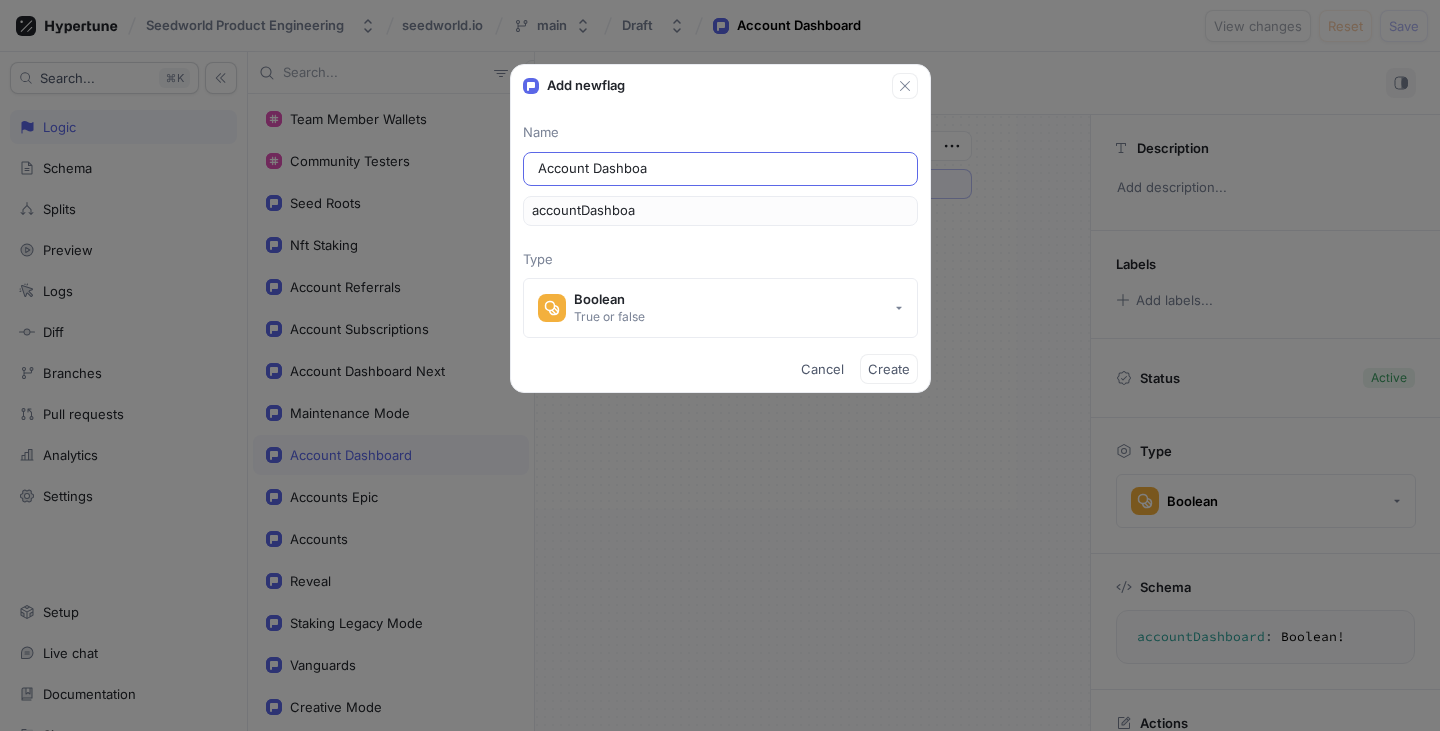 type on "Account Dashbo" 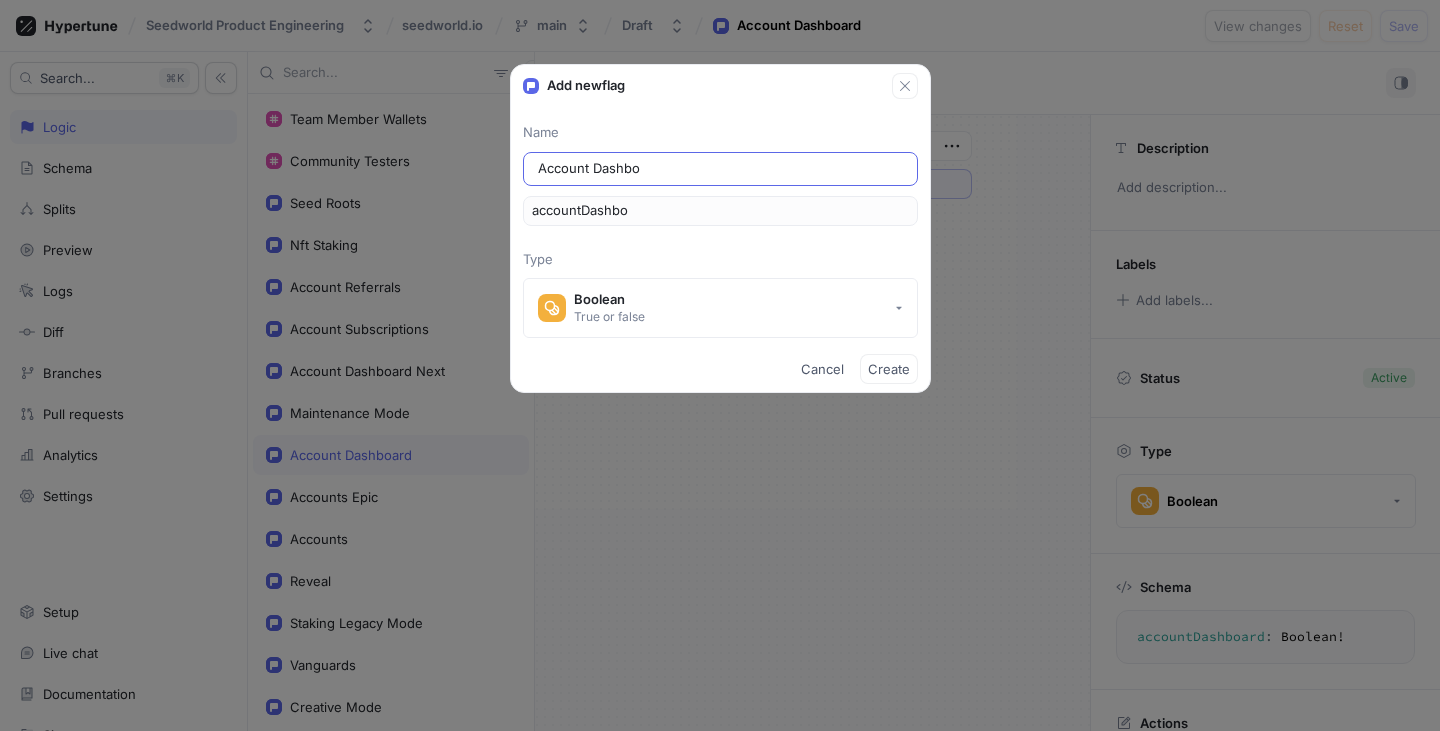 type on "Account Dashb" 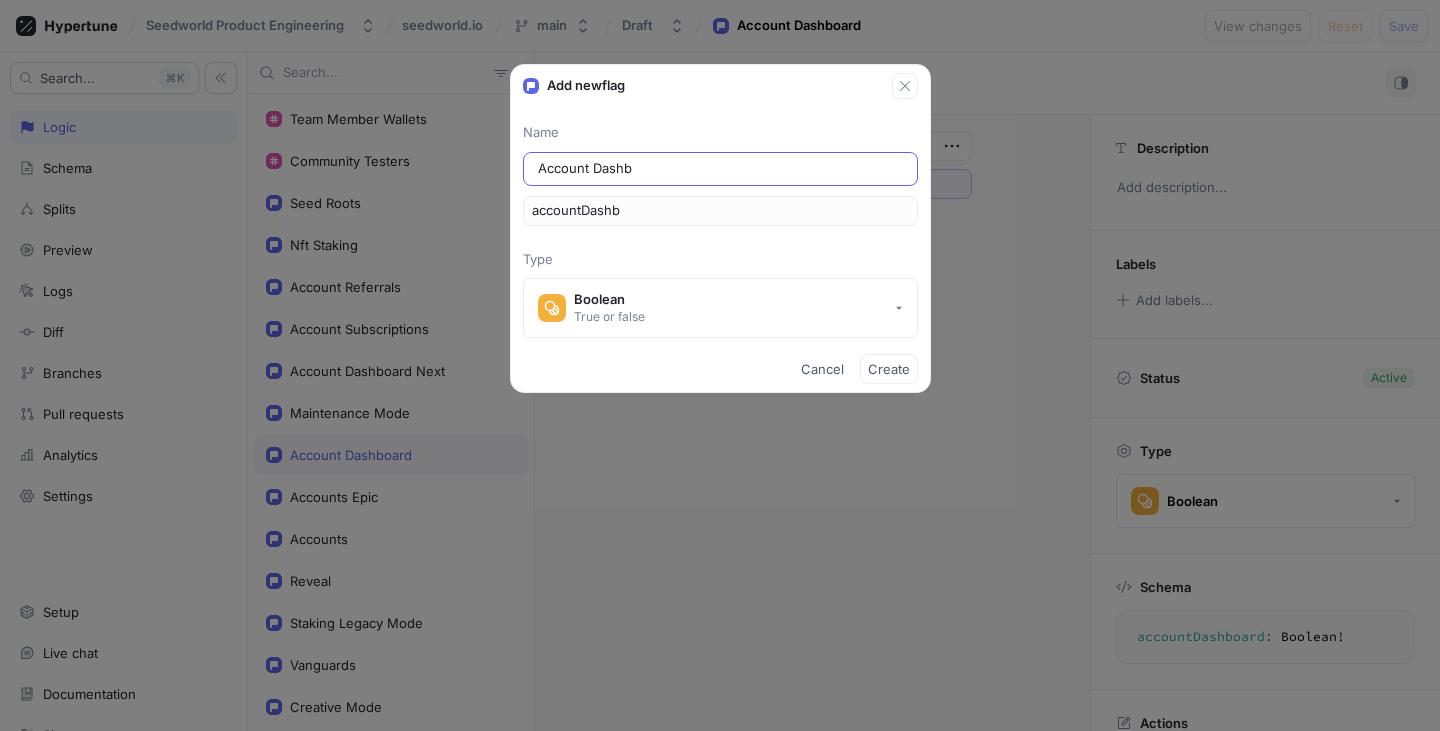 type on "Account Dash" 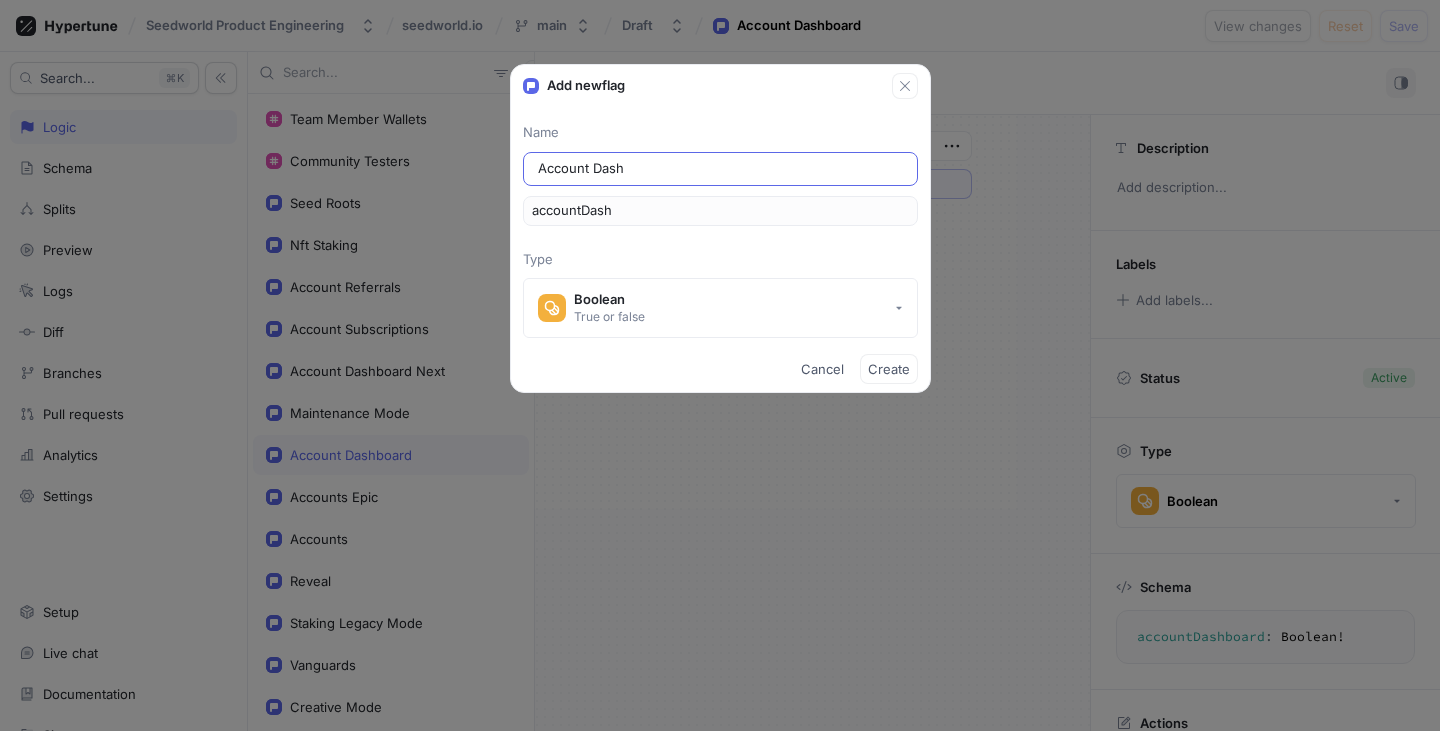type on "Account Dashh" 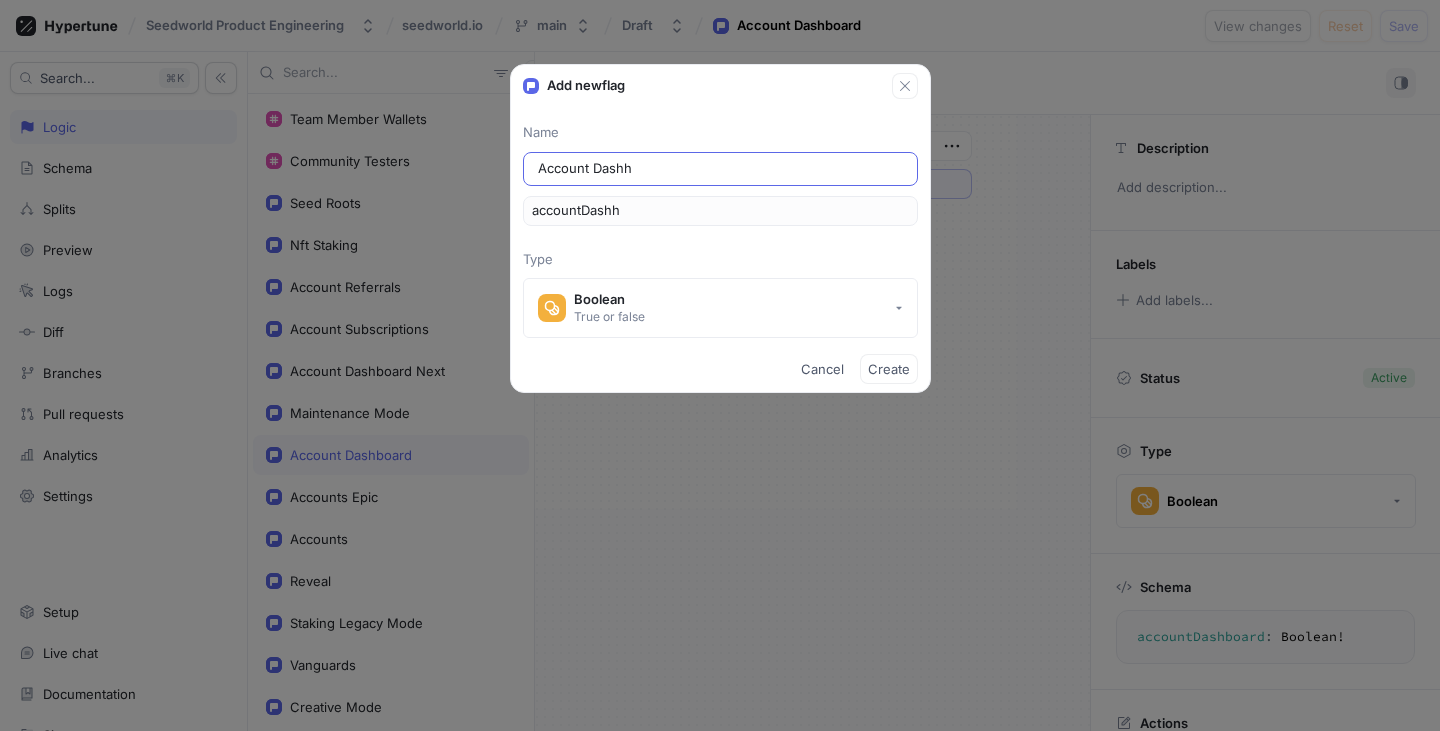 type on "Account Dashhb" 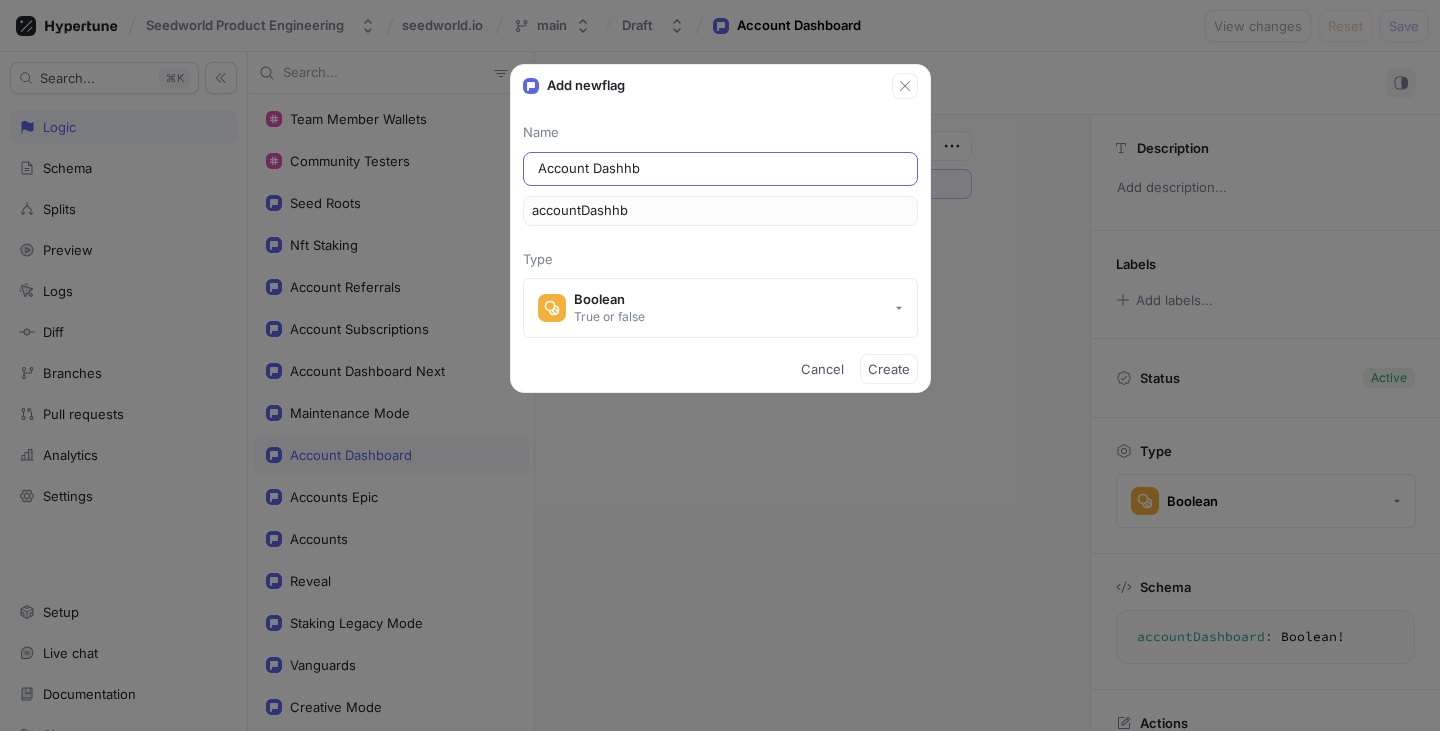 type on "Account Dashhbo" 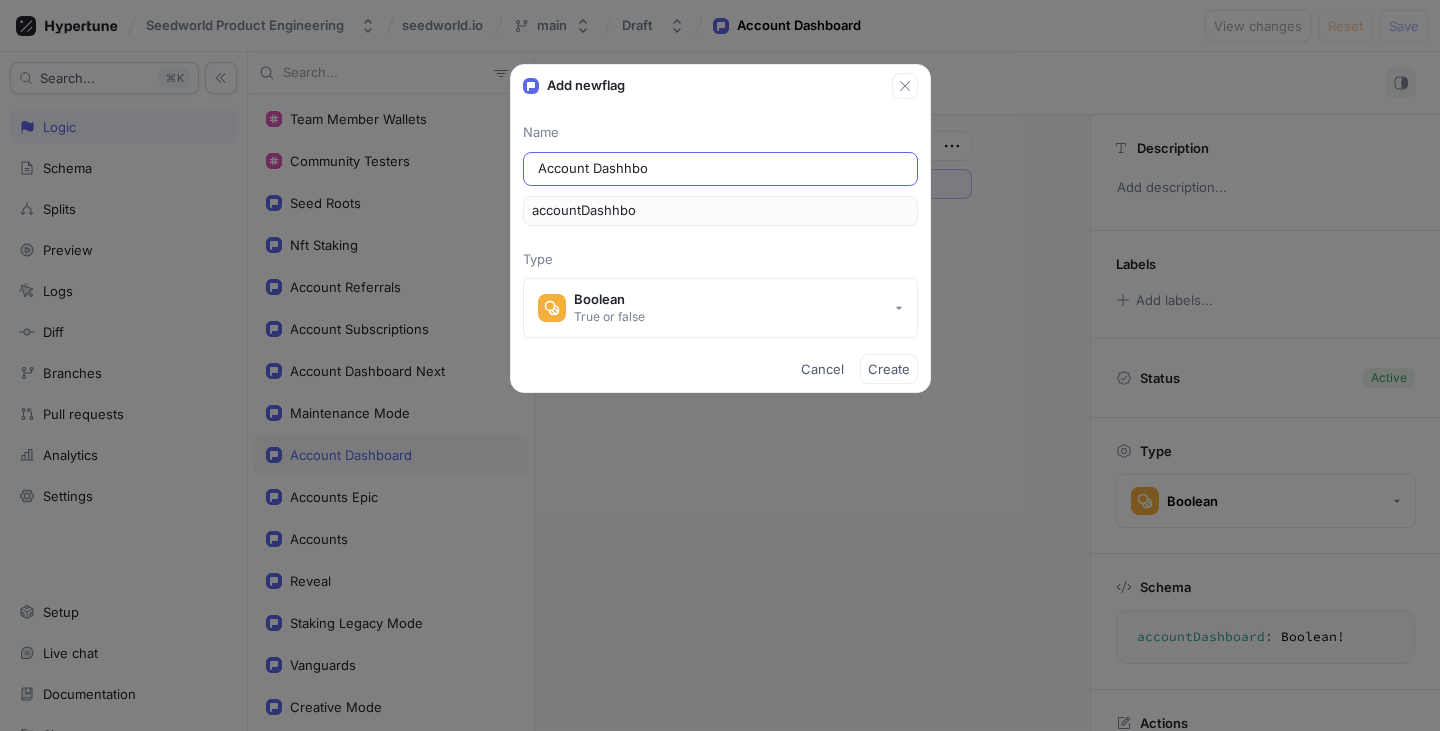 type on "Account Dashhboa" 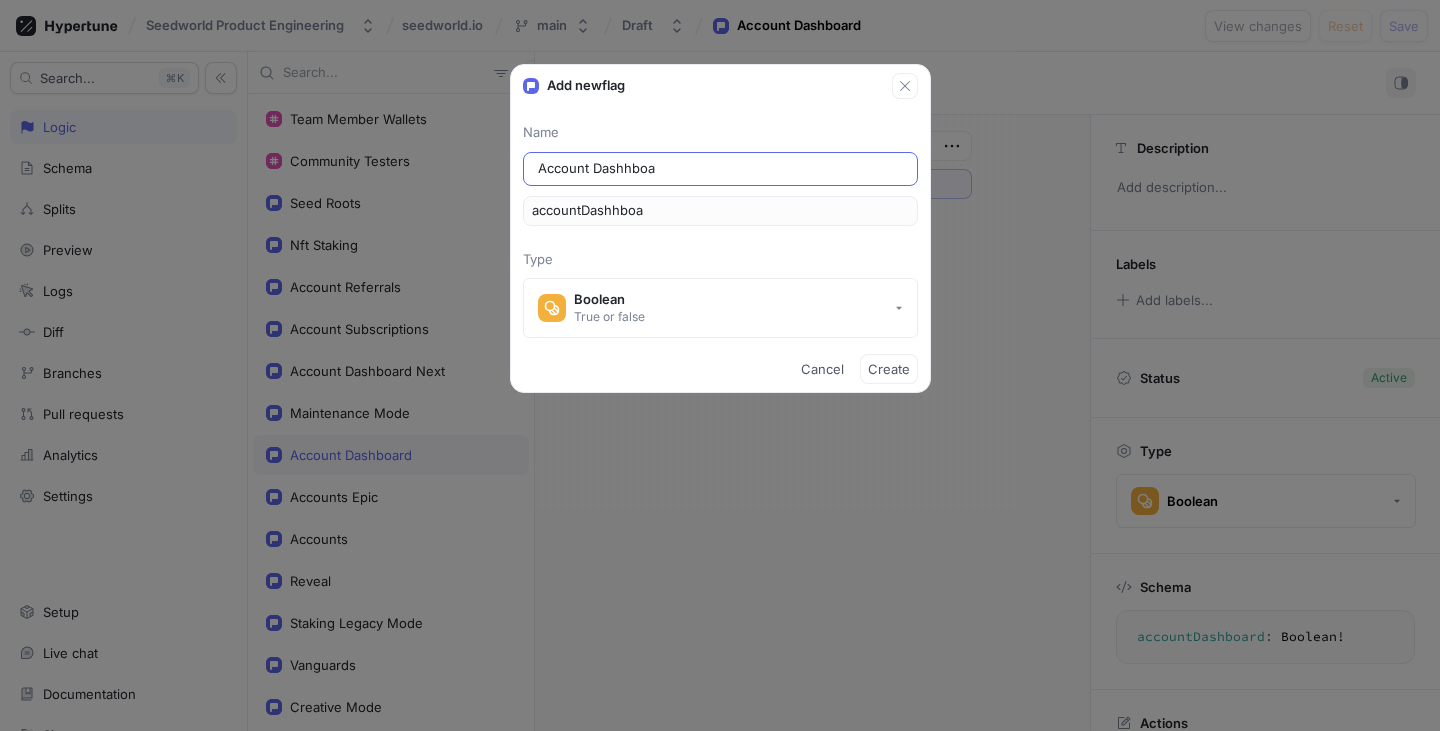 type on "Account Dashhboar" 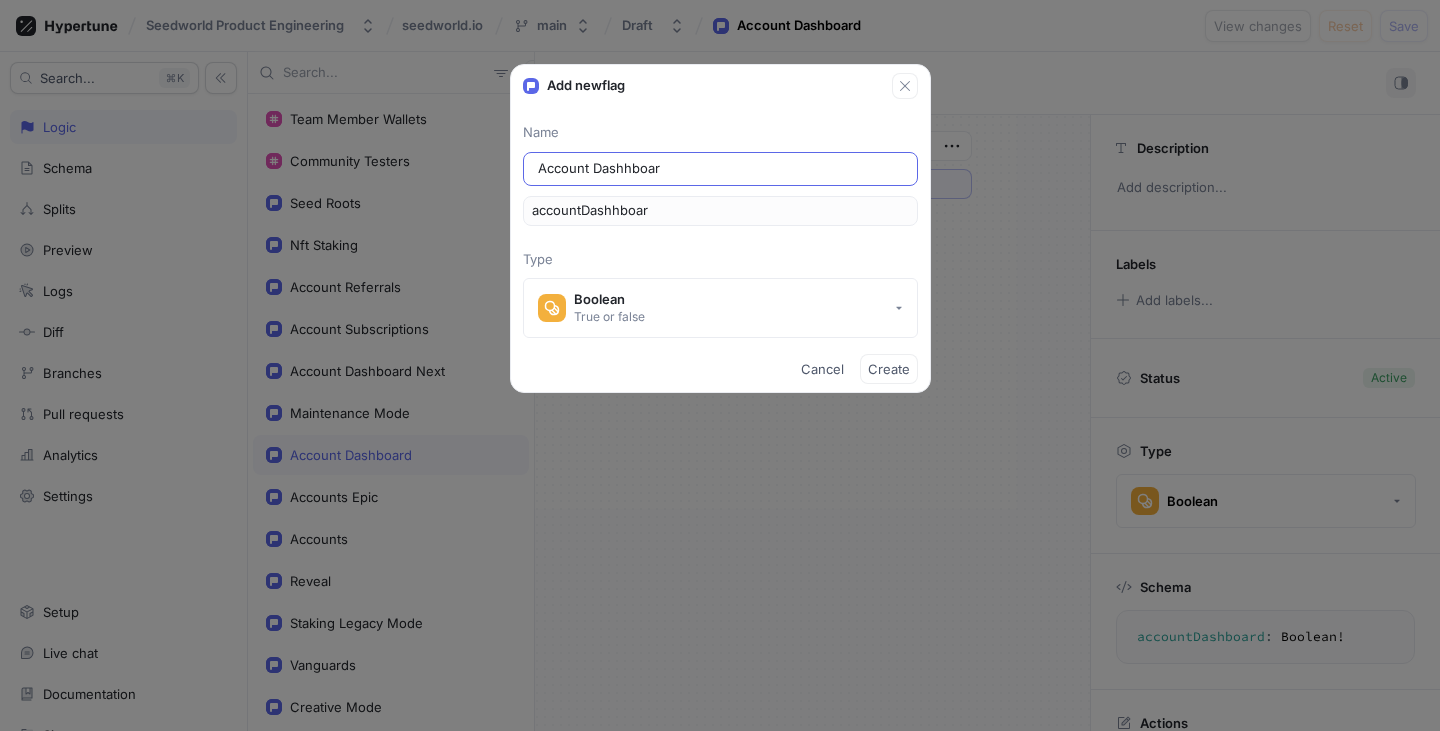 type on "Account Dashhboard" 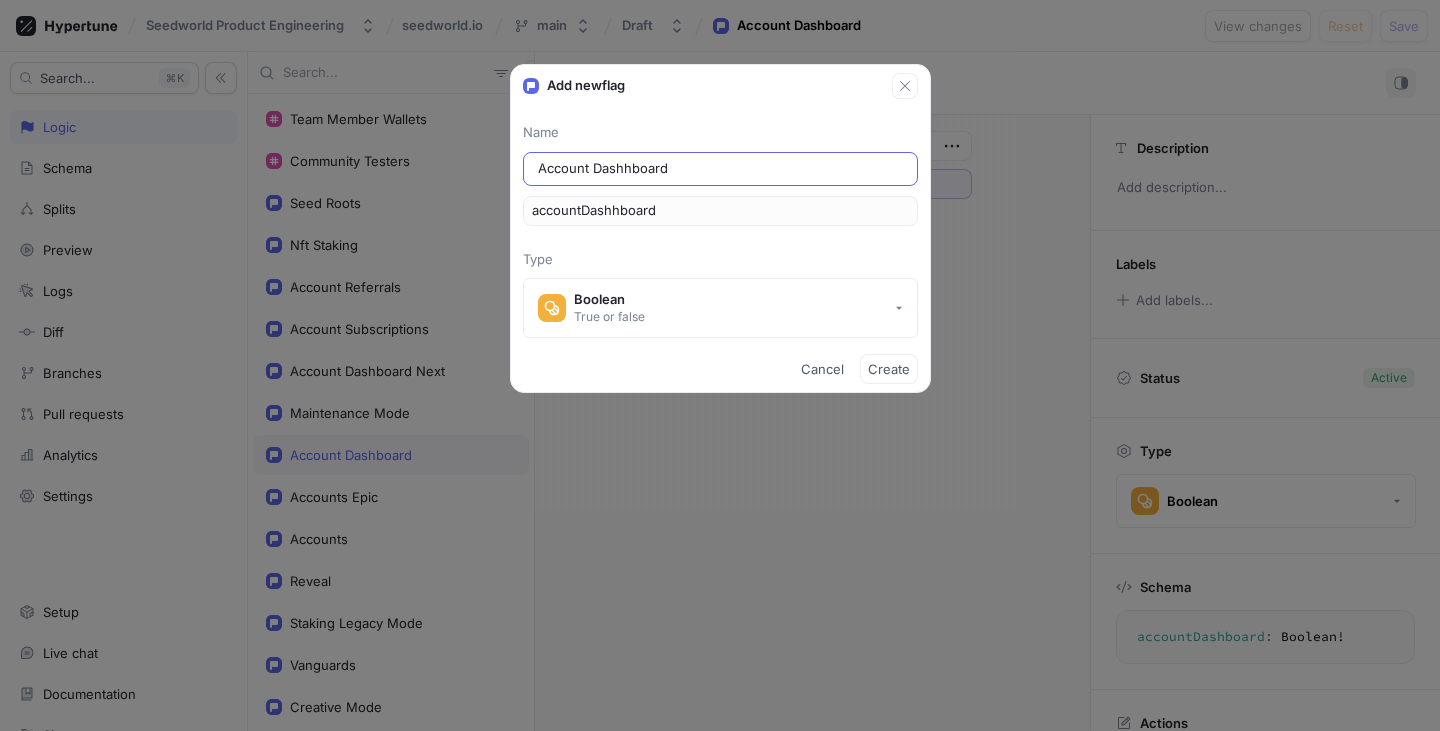 type on "Account Dashhboard m" 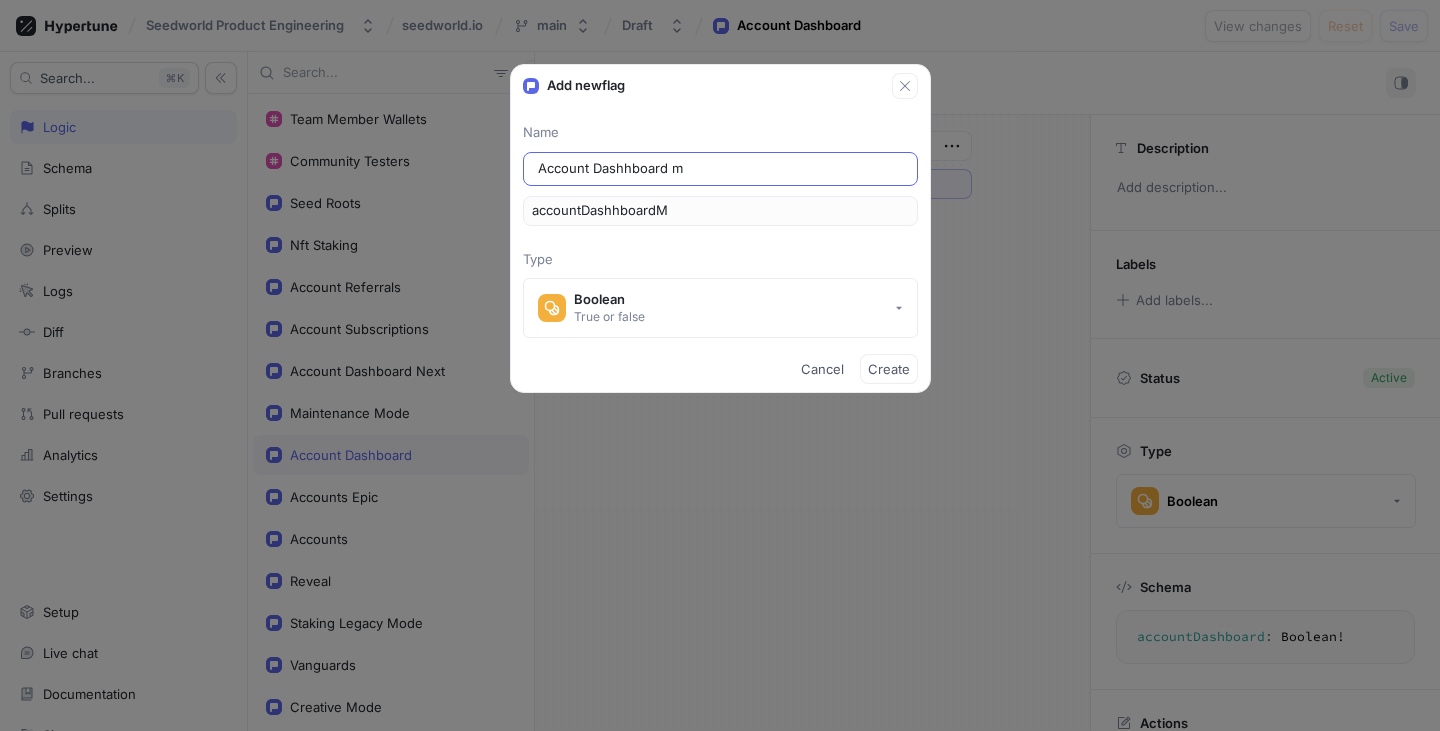 type on "Account Dashhboard ma" 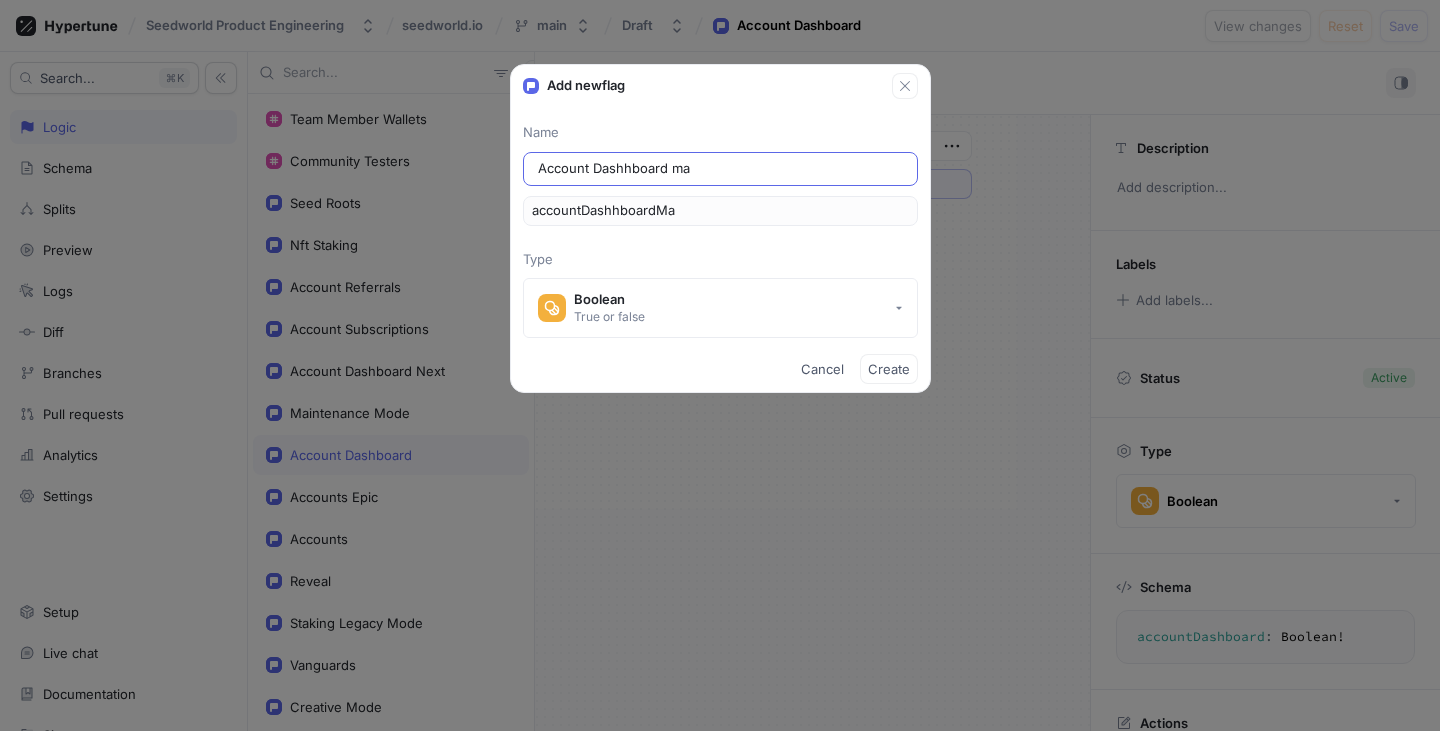 type on "Account Dashhboard mai" 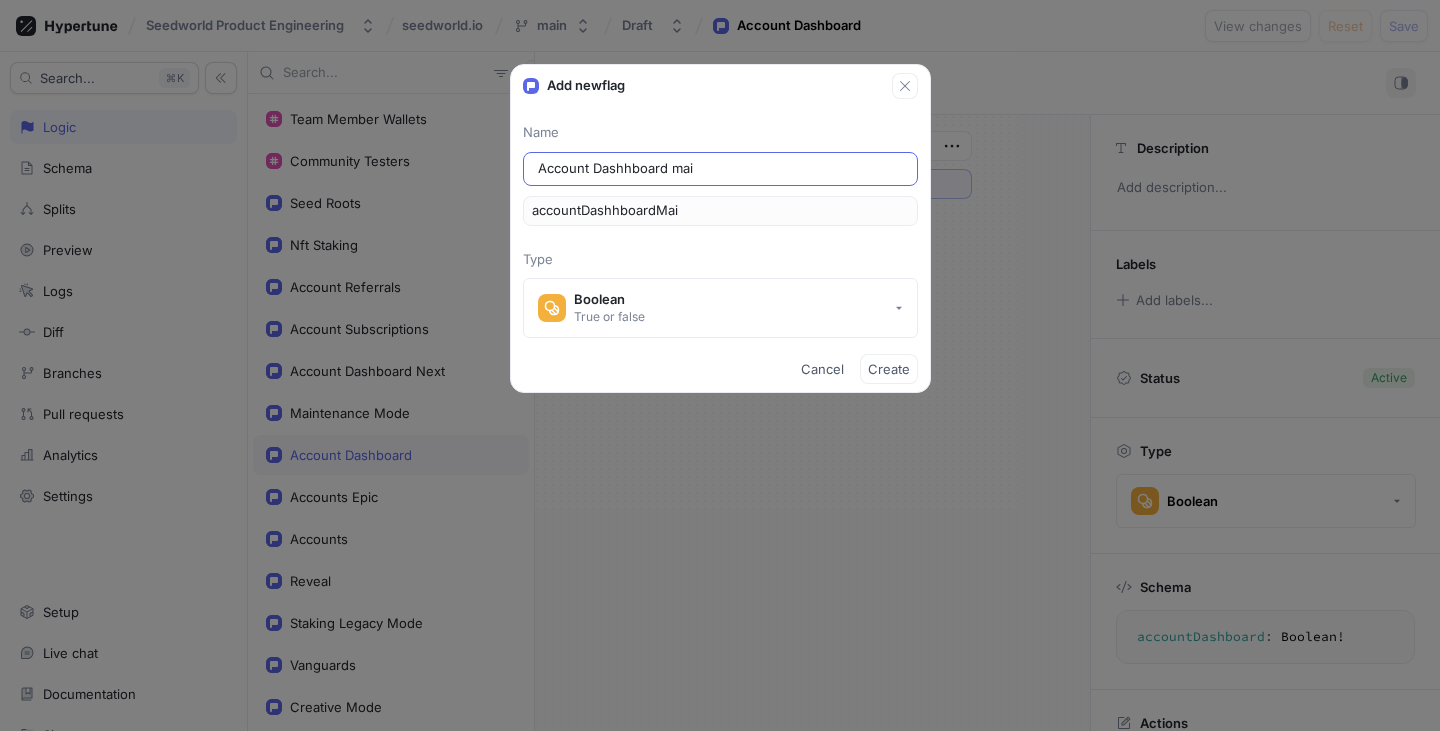 type on "Account Dashhboard main" 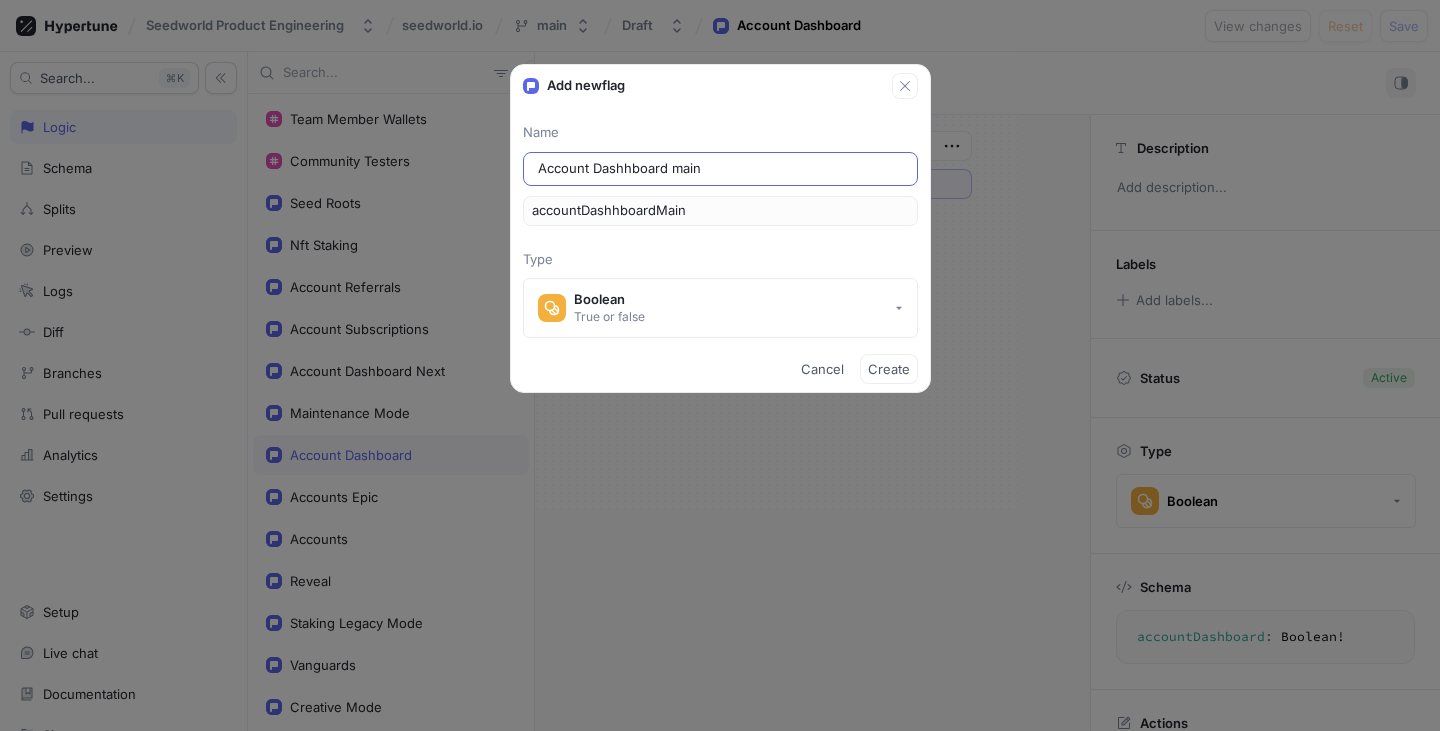 type on "Account Dashhboard" 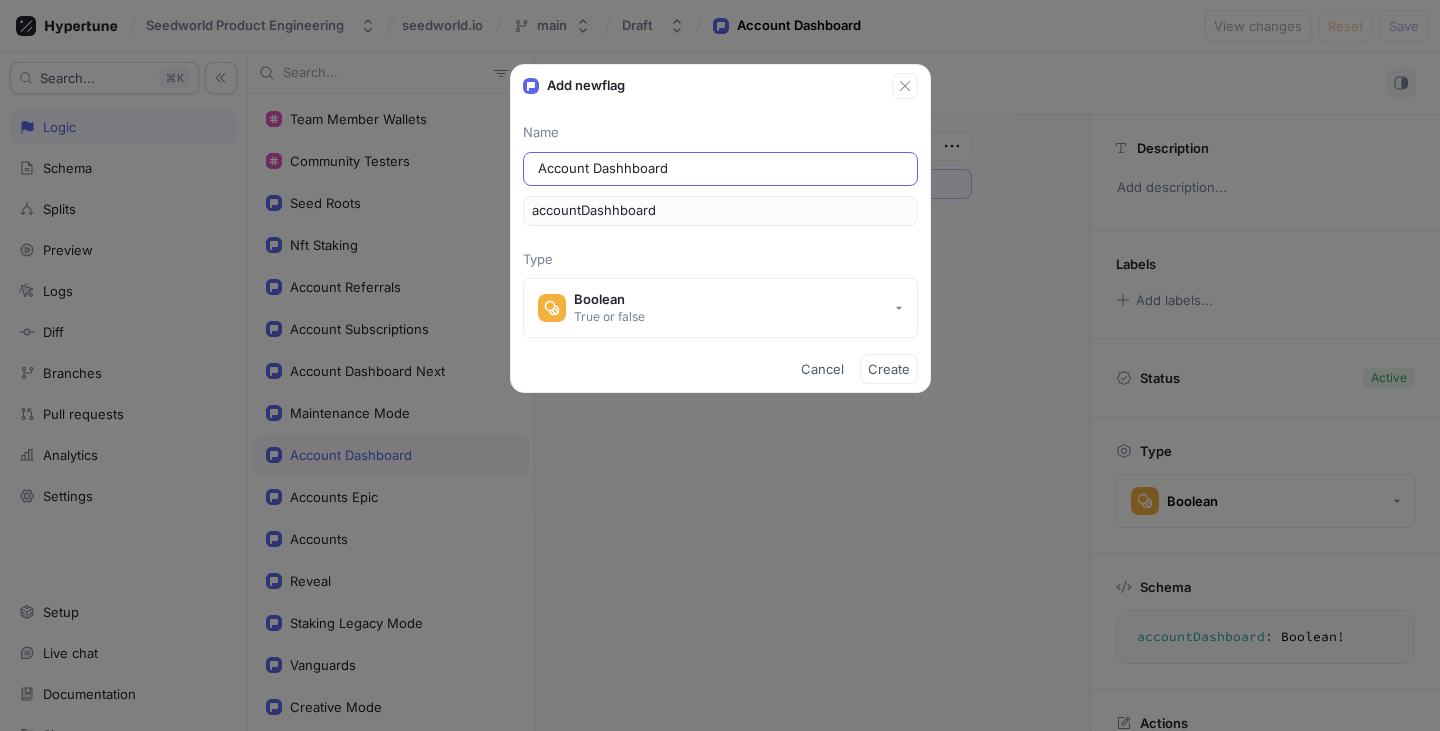 type on "Account Dashhboard E" 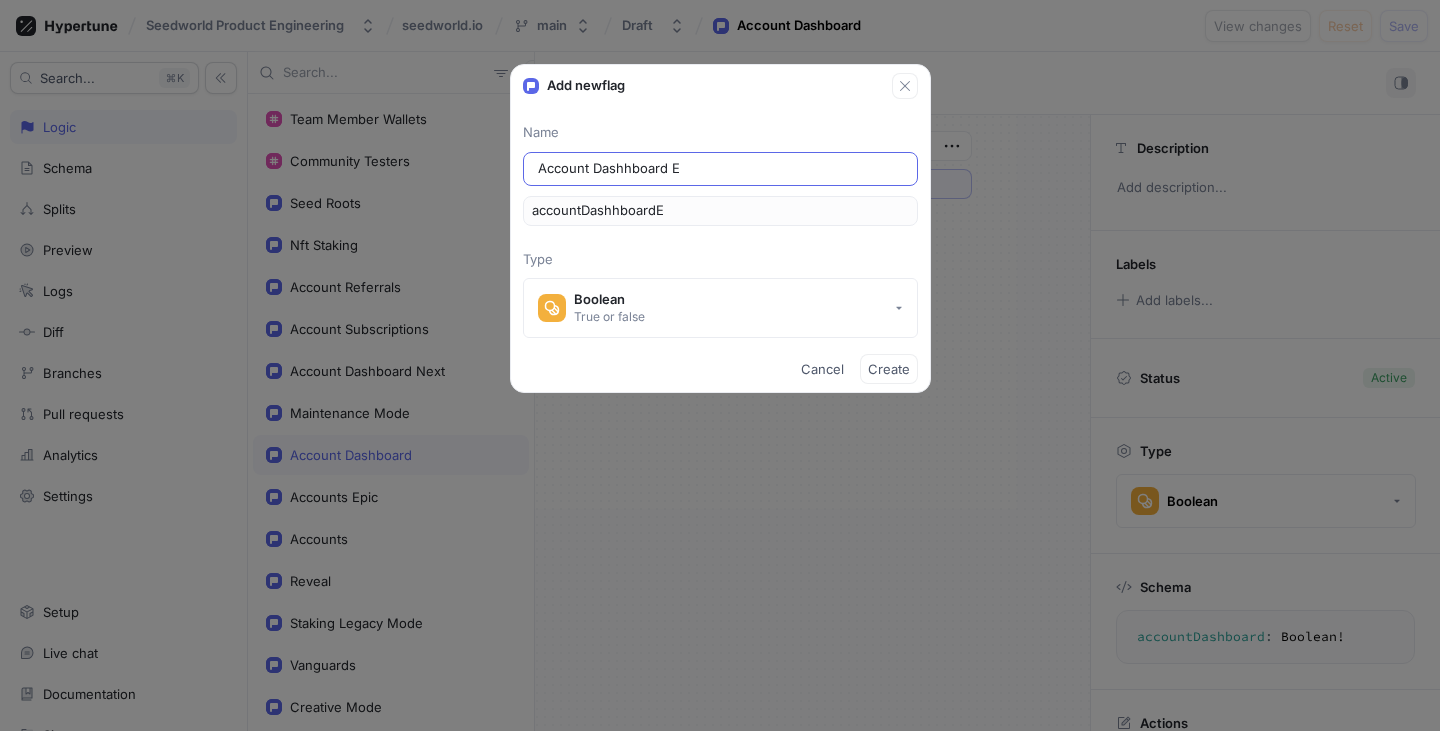 type on "Account Dashhboard En" 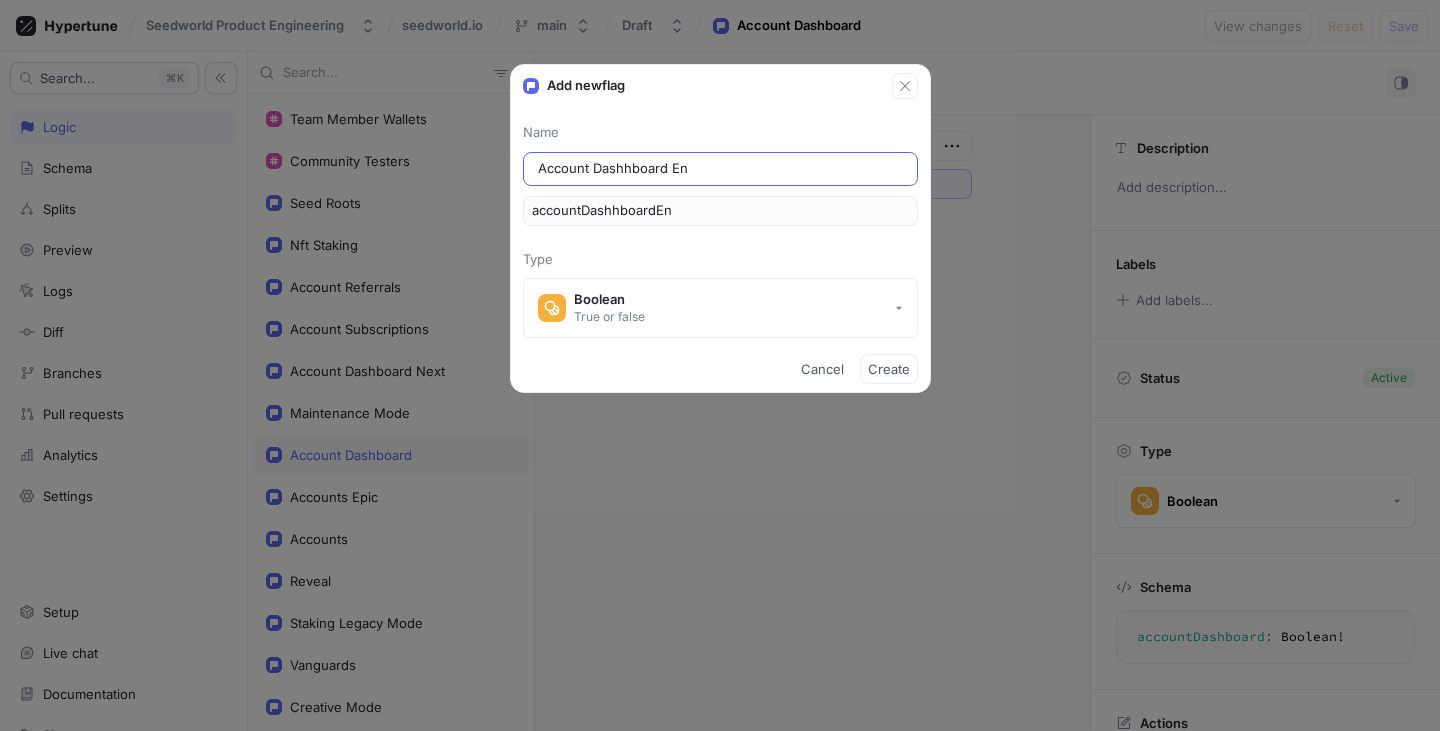 type on "Account Dashhboard Ent" 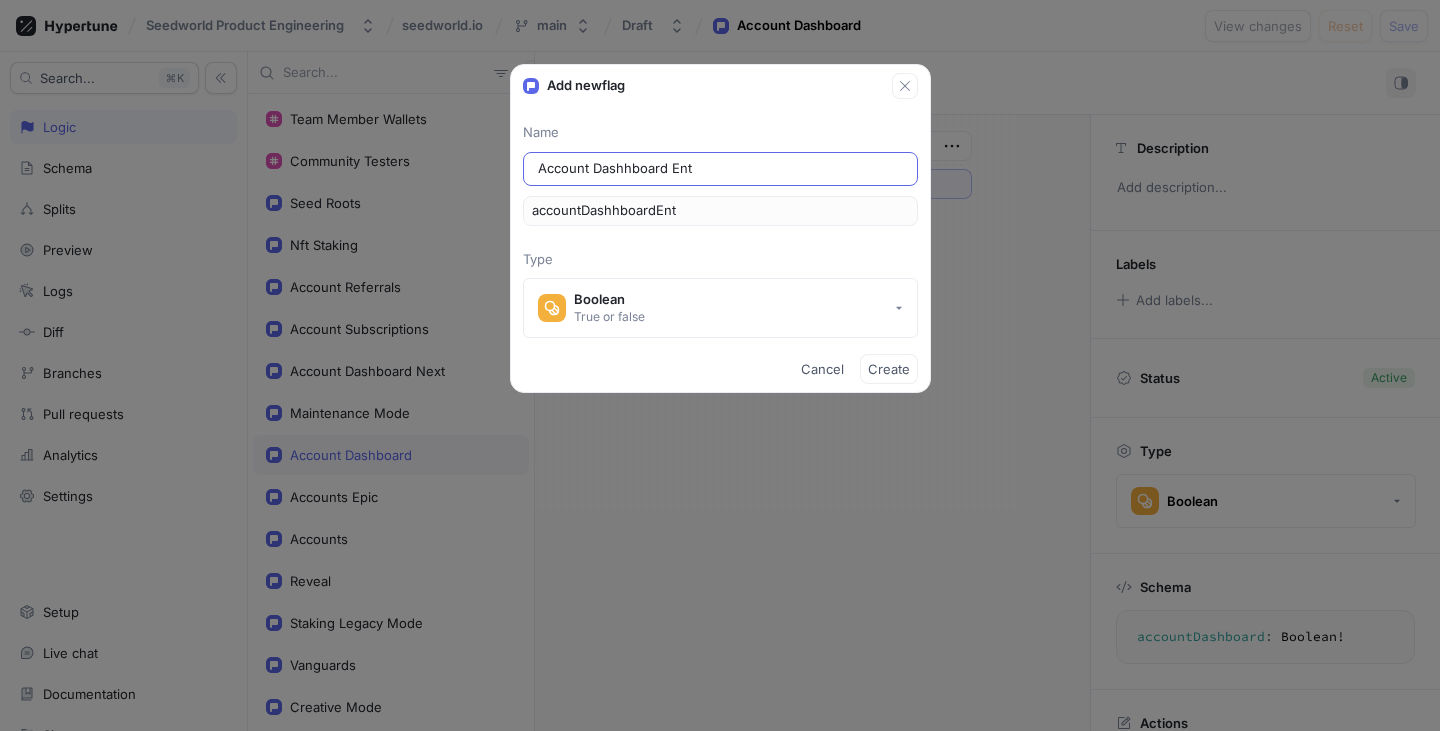 type on "Account Dashhboard Entr" 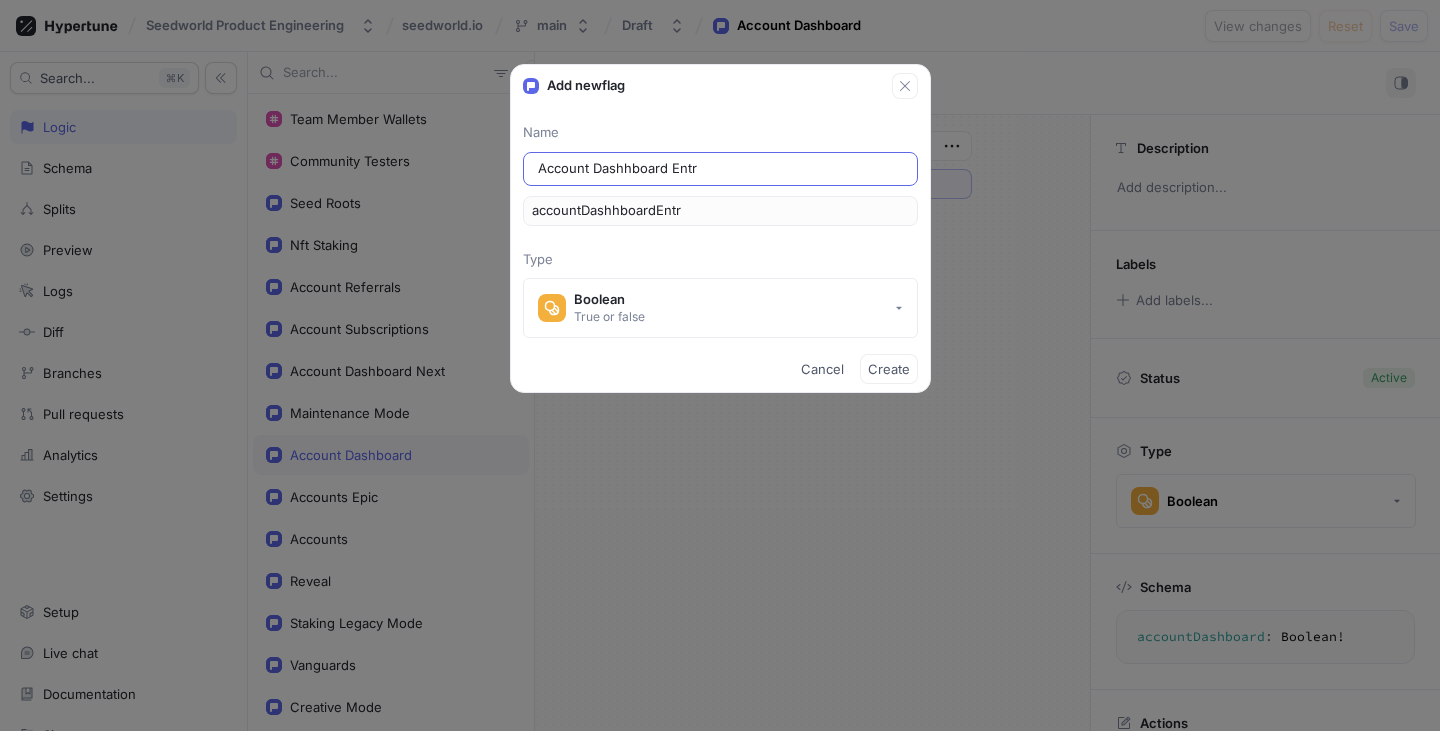 type on "Account Dashhboard Entry" 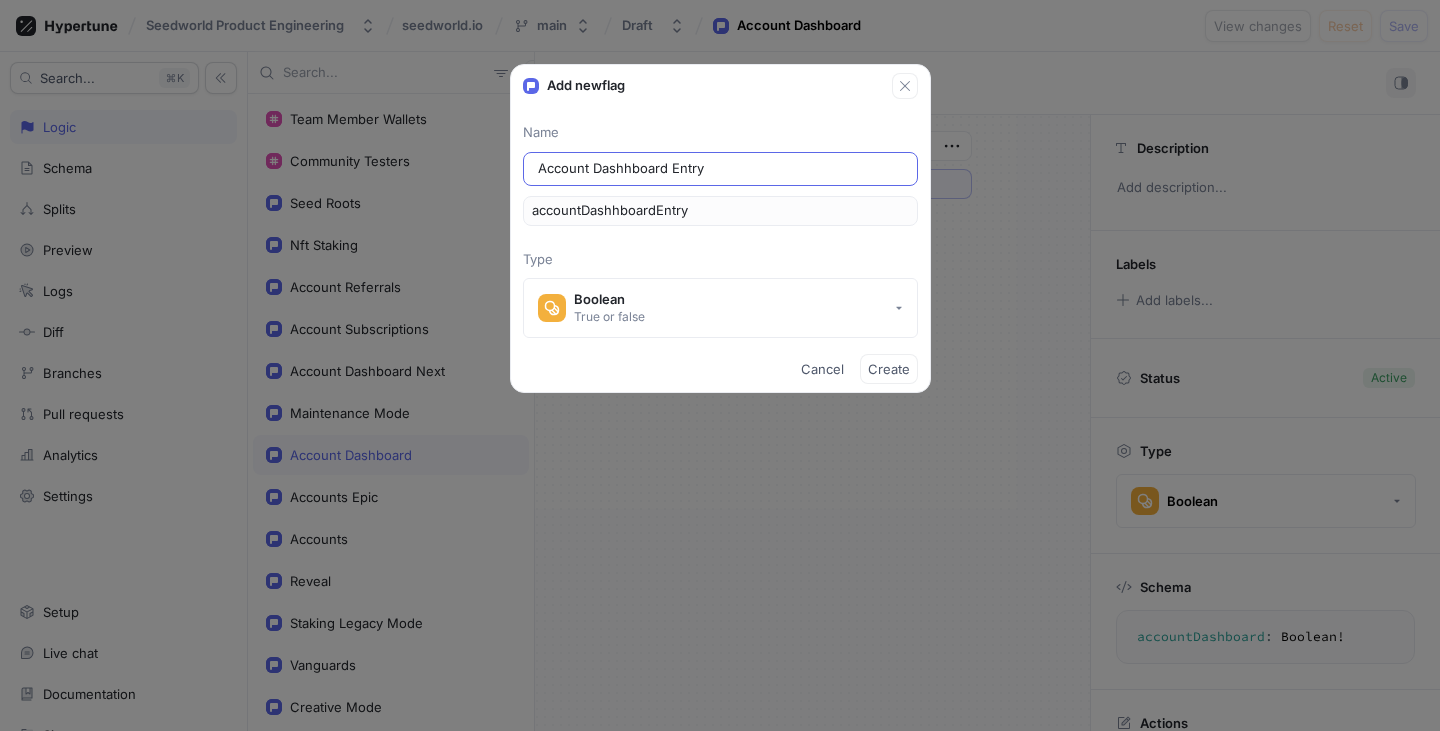 type on "Account Dashhboard Entry M" 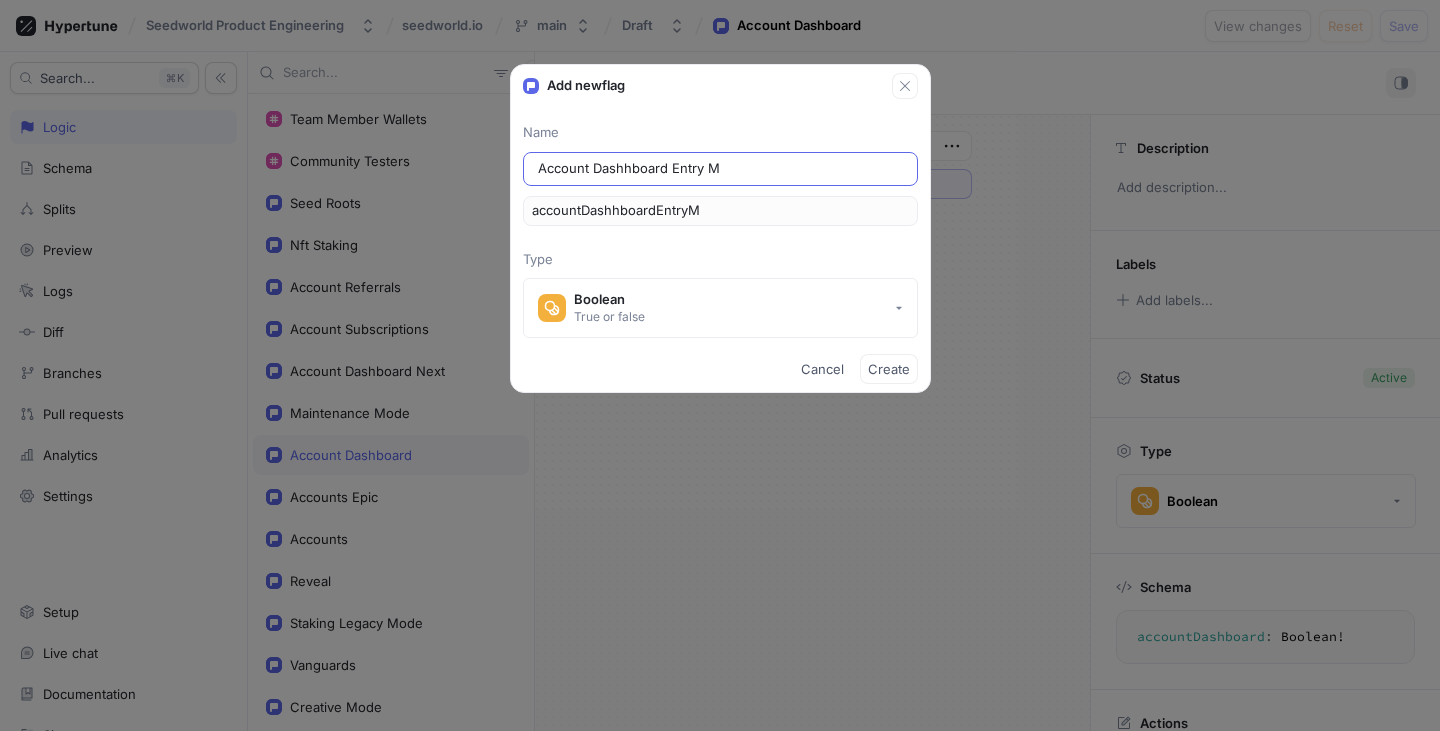 type on "Account Dashhboard Entry" 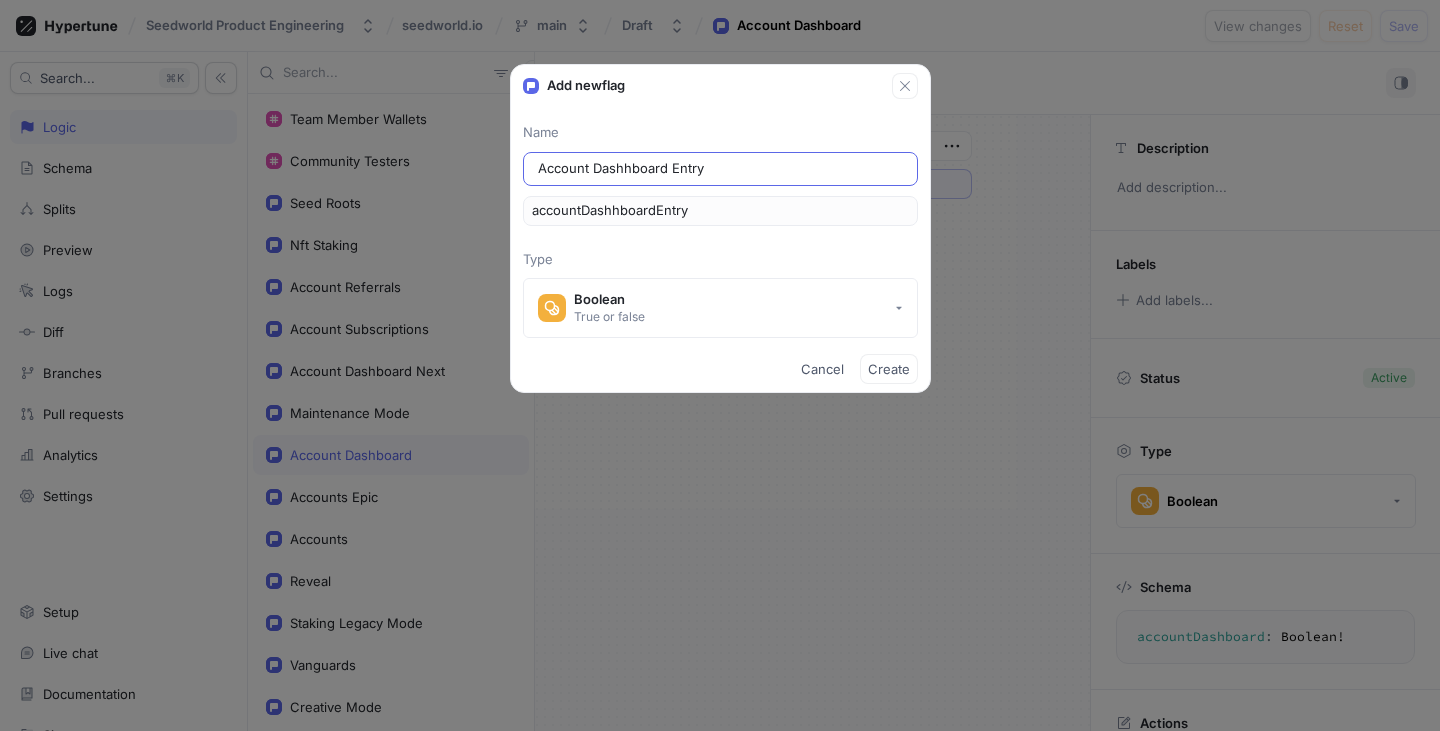 type on "Account Dashhboard Entry P" 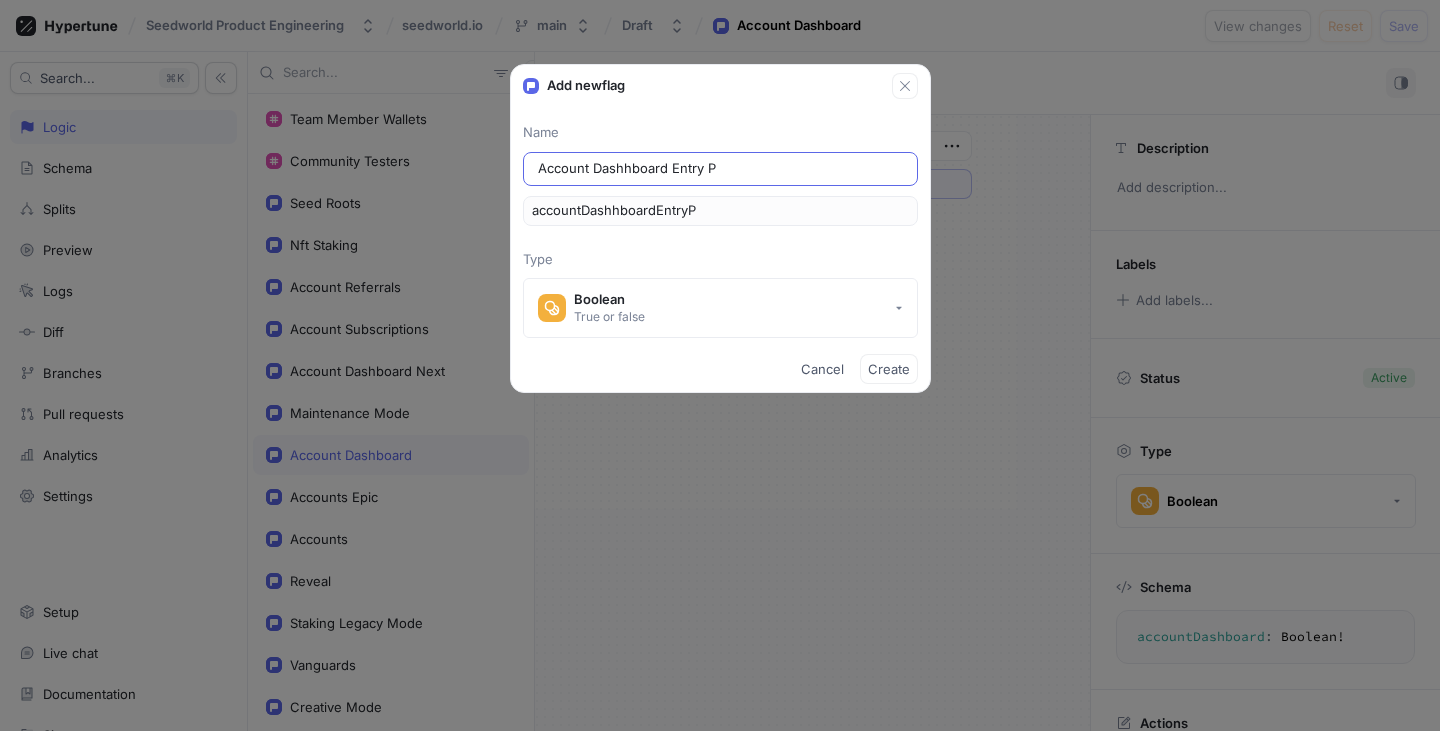 type on "Account Dashhboard Entry Page" 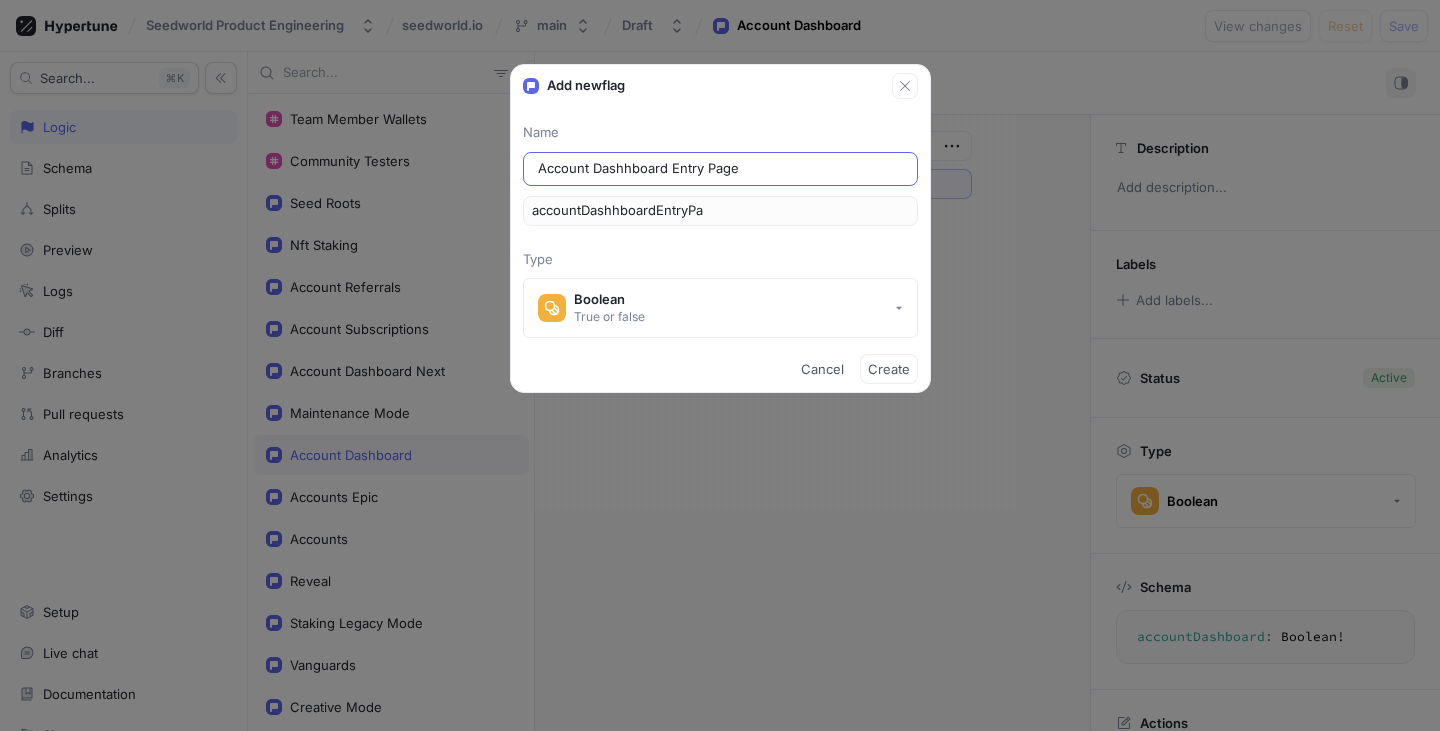 type on "Account Dashhboard Entry Pag" 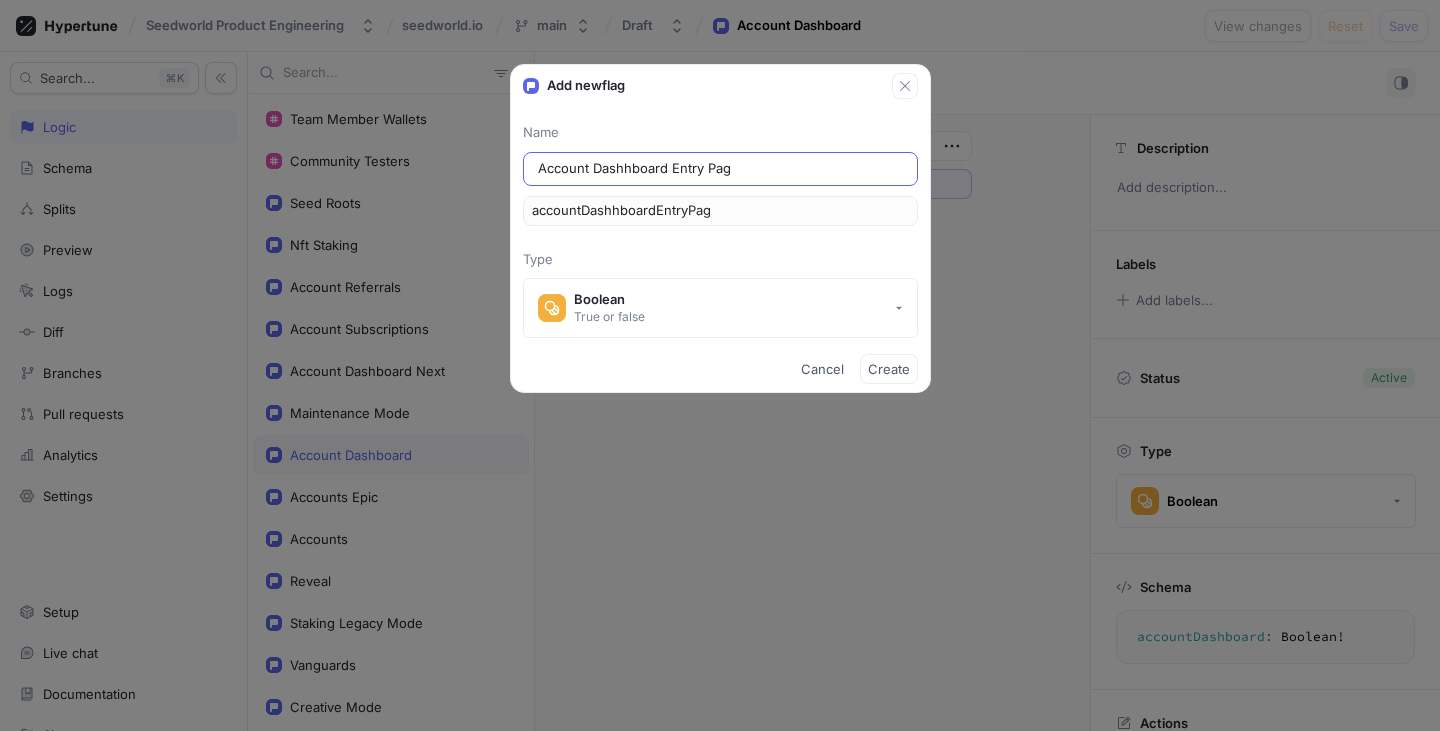 type on "Account Dashhboard Entry Page" 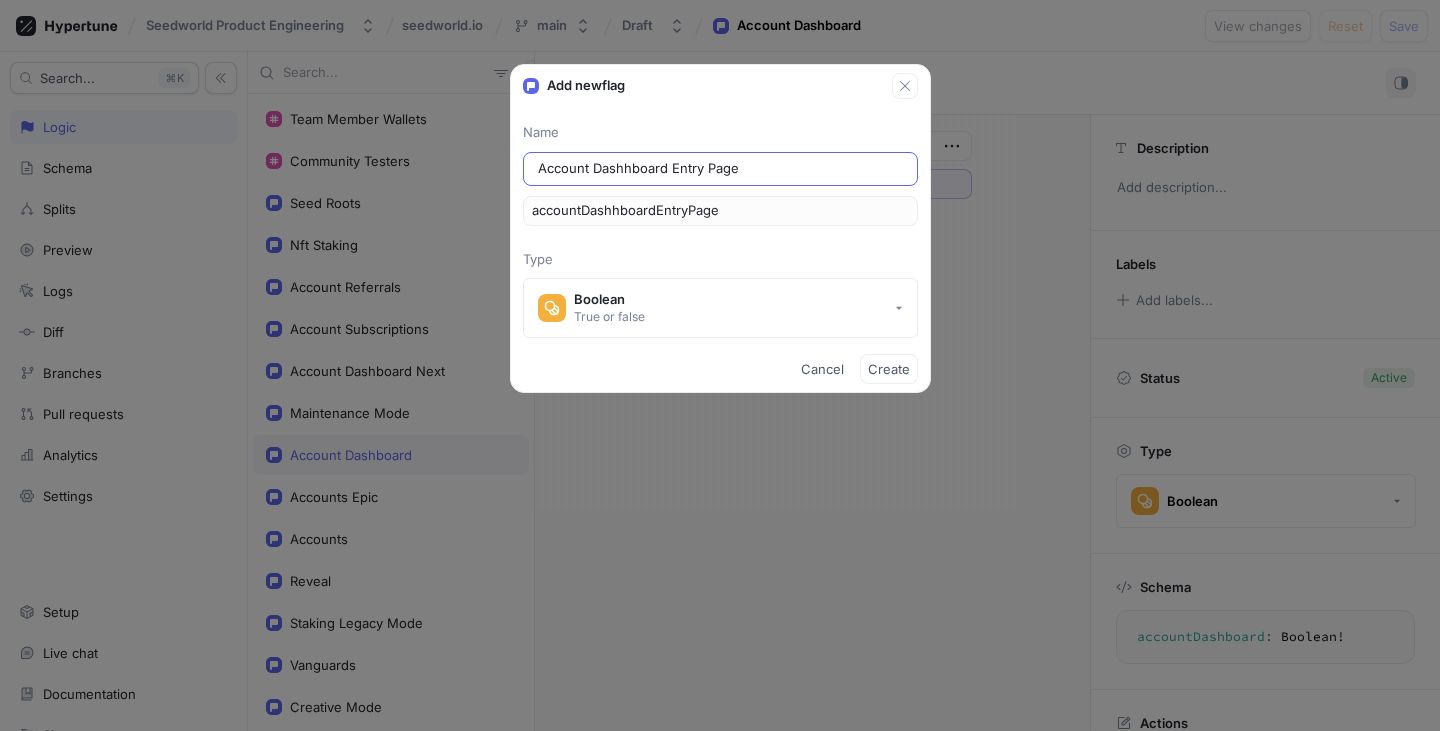 click on "Account Dashhboard Entry Page" at bounding box center (720, 169) 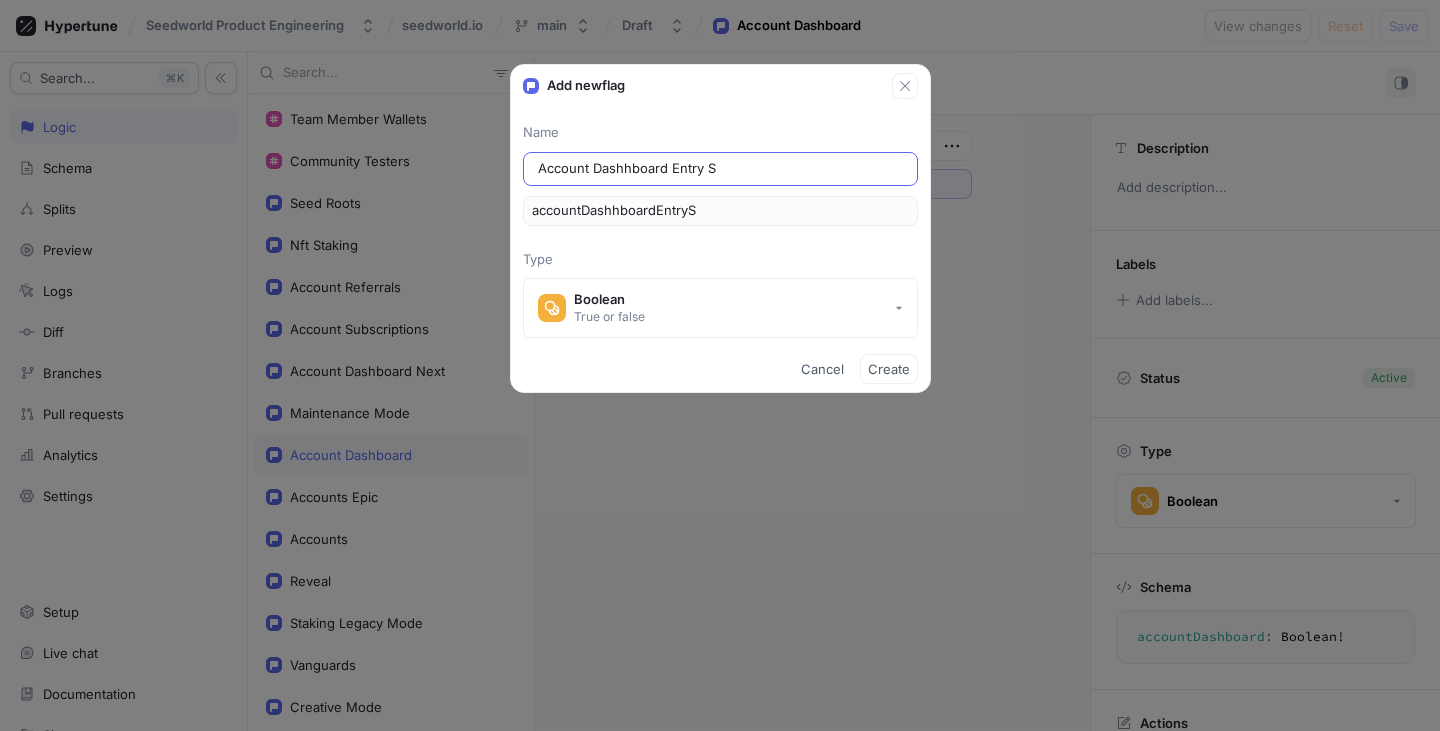 type on "Account Dashhboard Entry St" 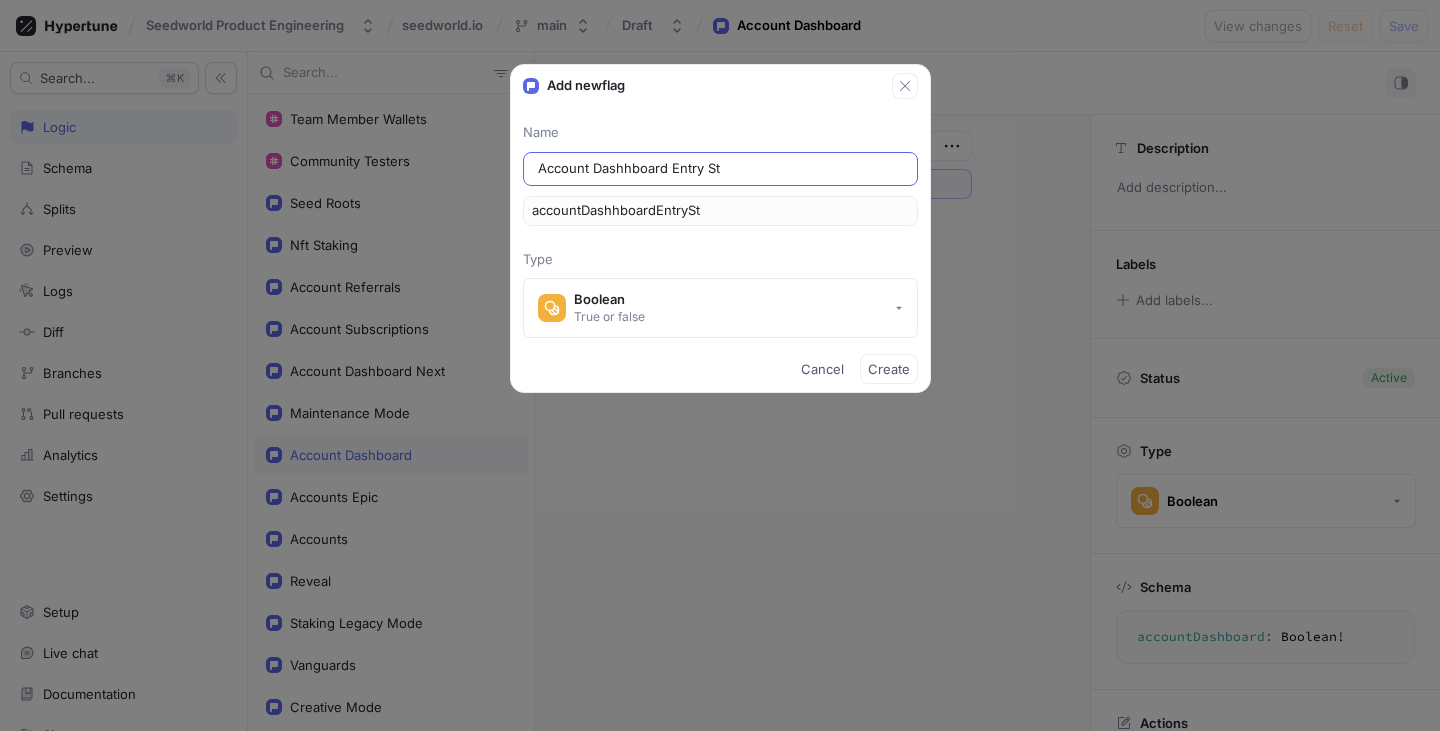 type on "Account Dashhboard Entry Sta" 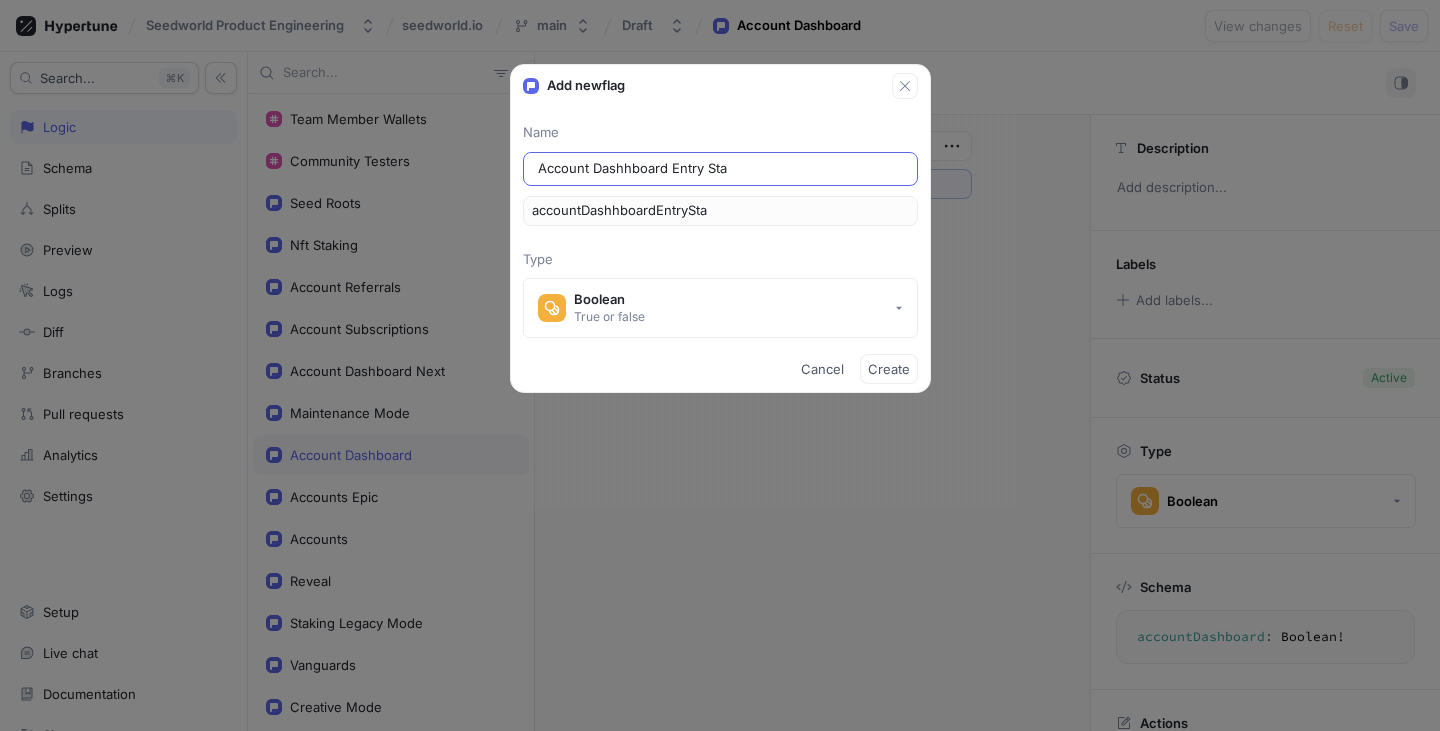 type on "Account Dashhboard Entry Stat" 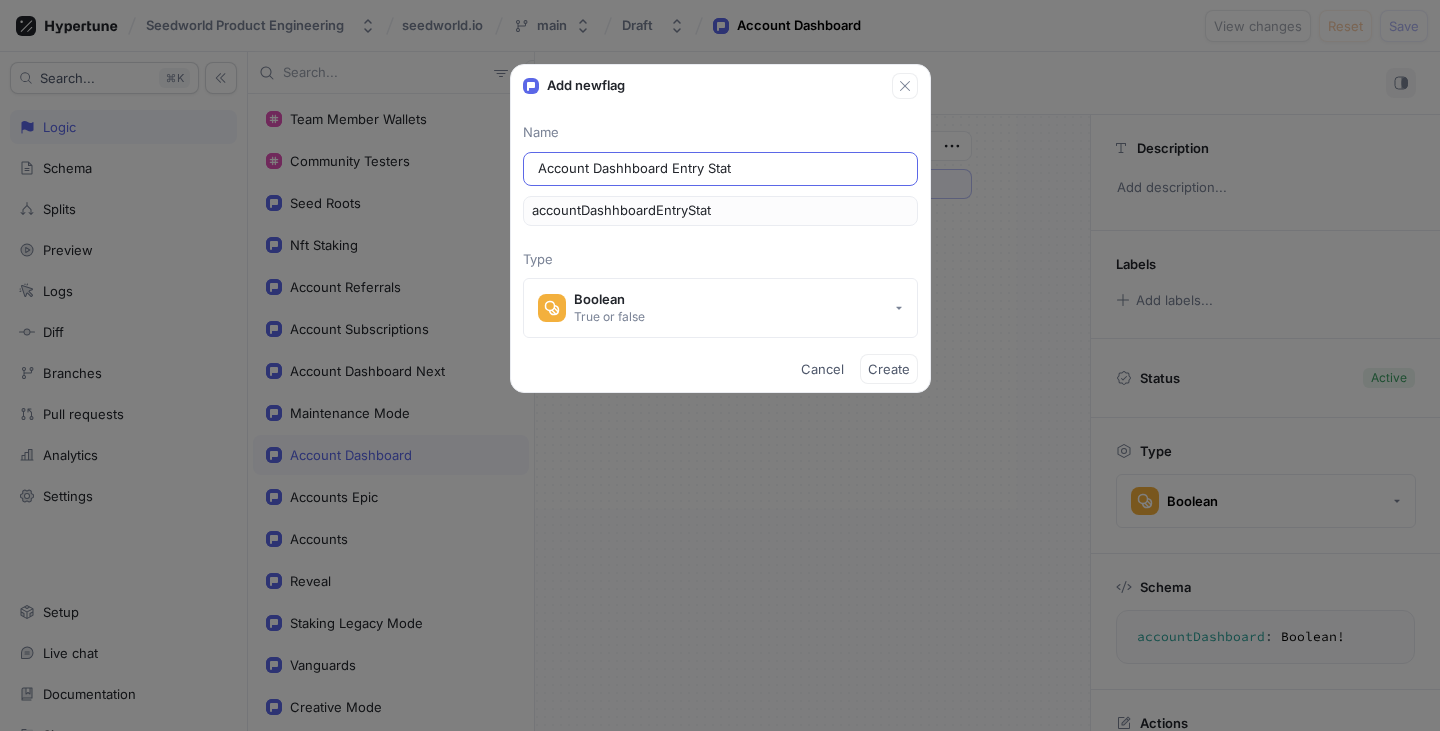 type on "Account Dashhboard Entry Stats" 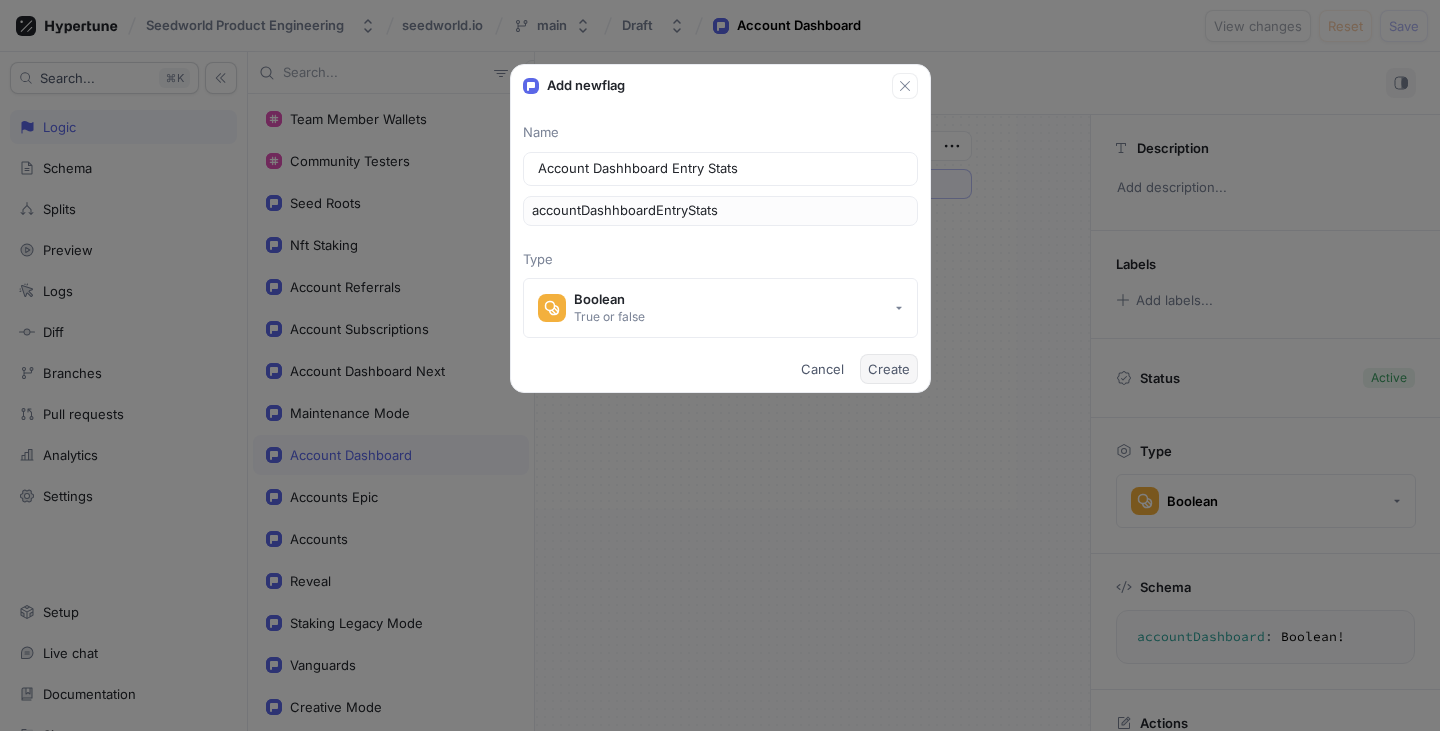 type on "Account Dashhboard Entry Stats" 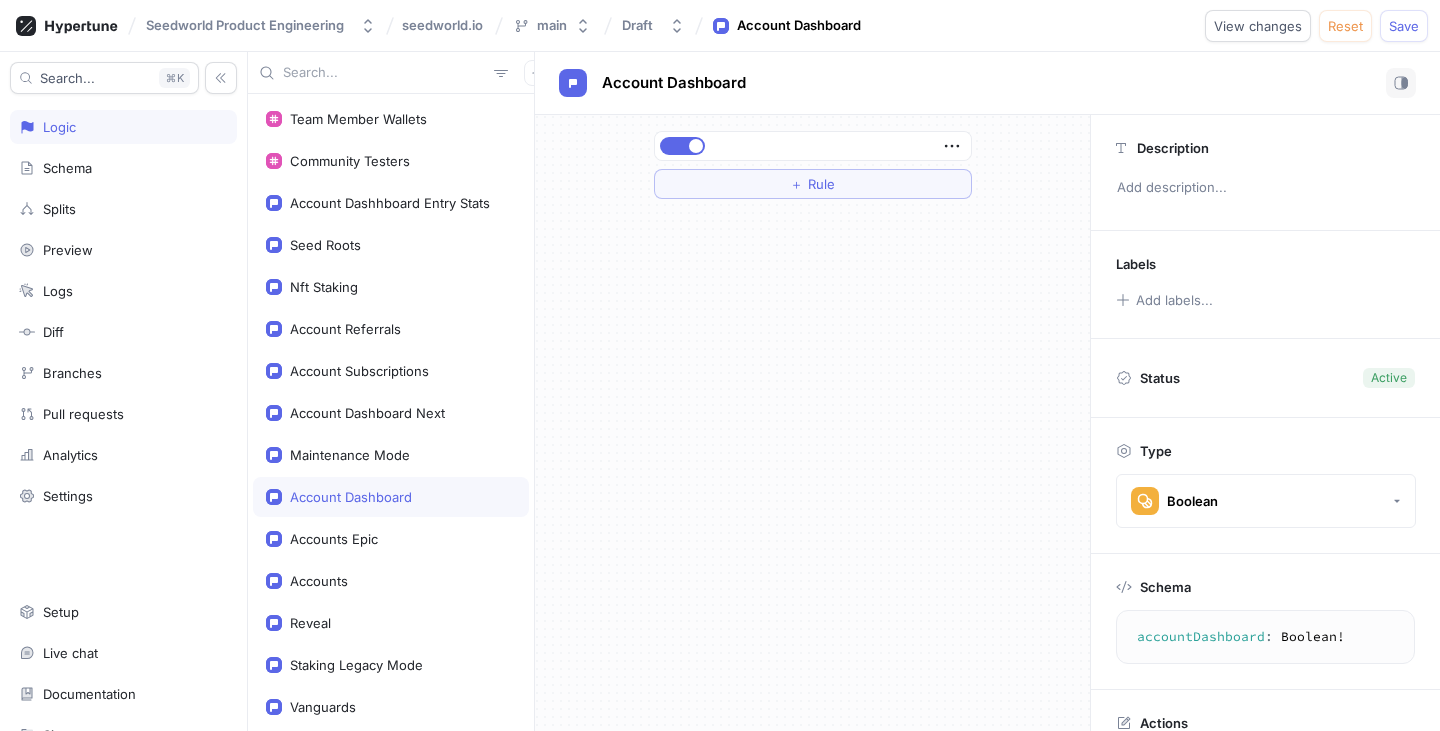 type on "accountDashhboardEntryStats: Boolean!" 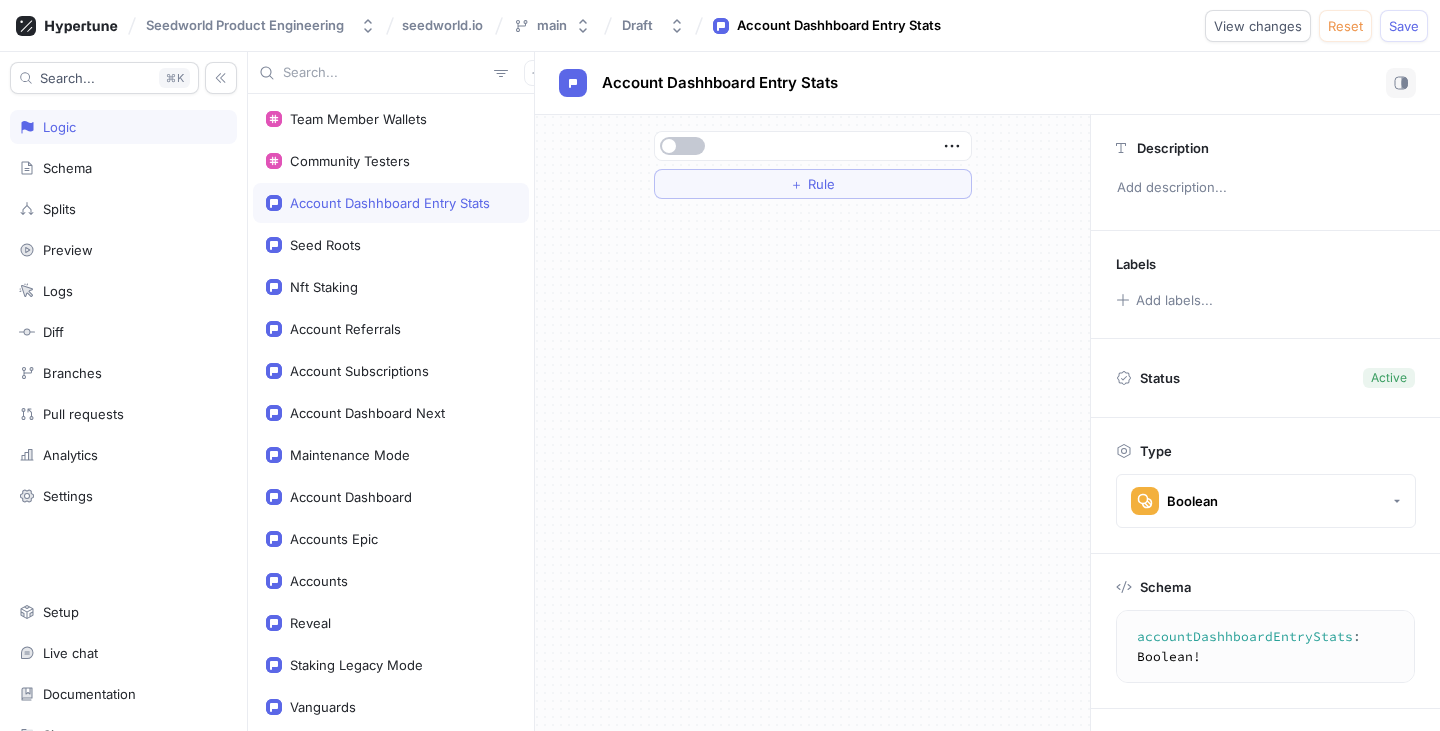 click at bounding box center (811, 146) 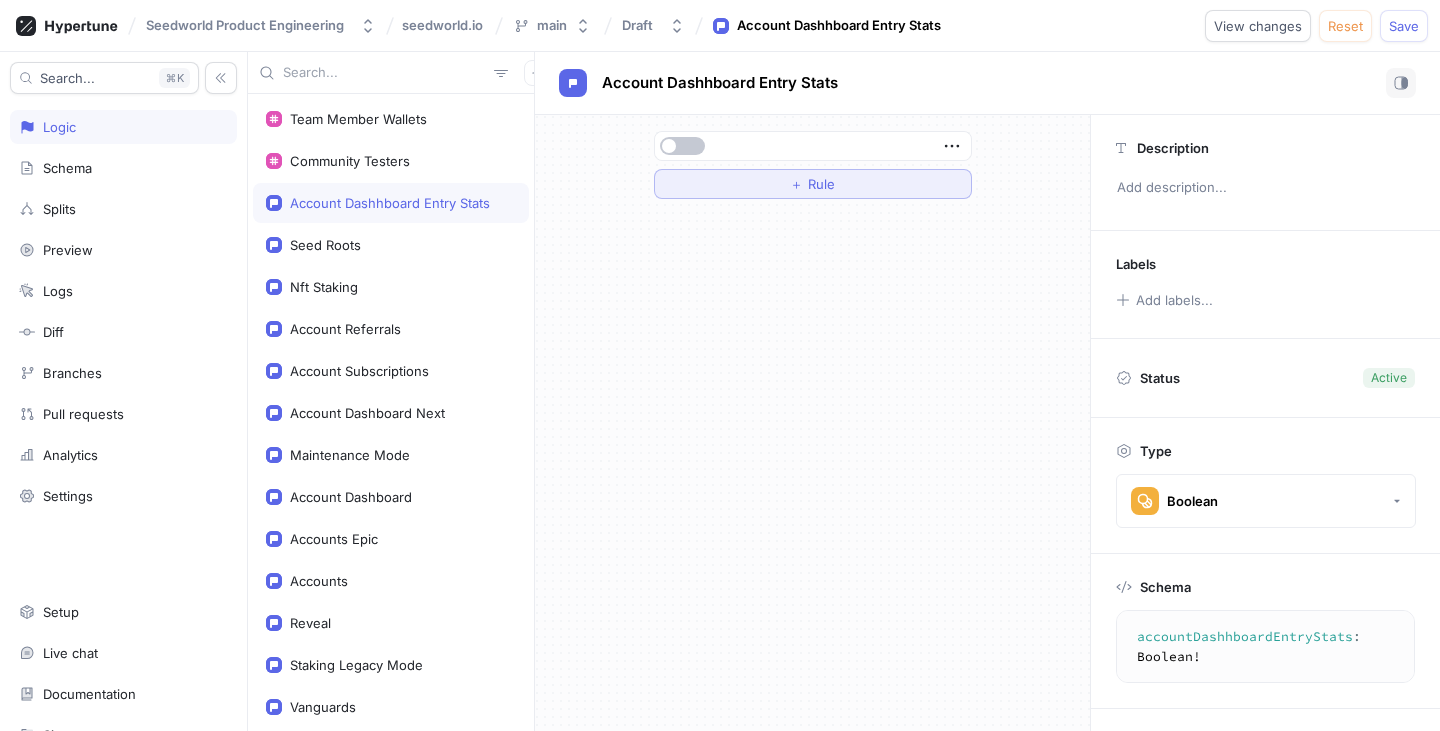 click on "Rule" at bounding box center [821, 184] 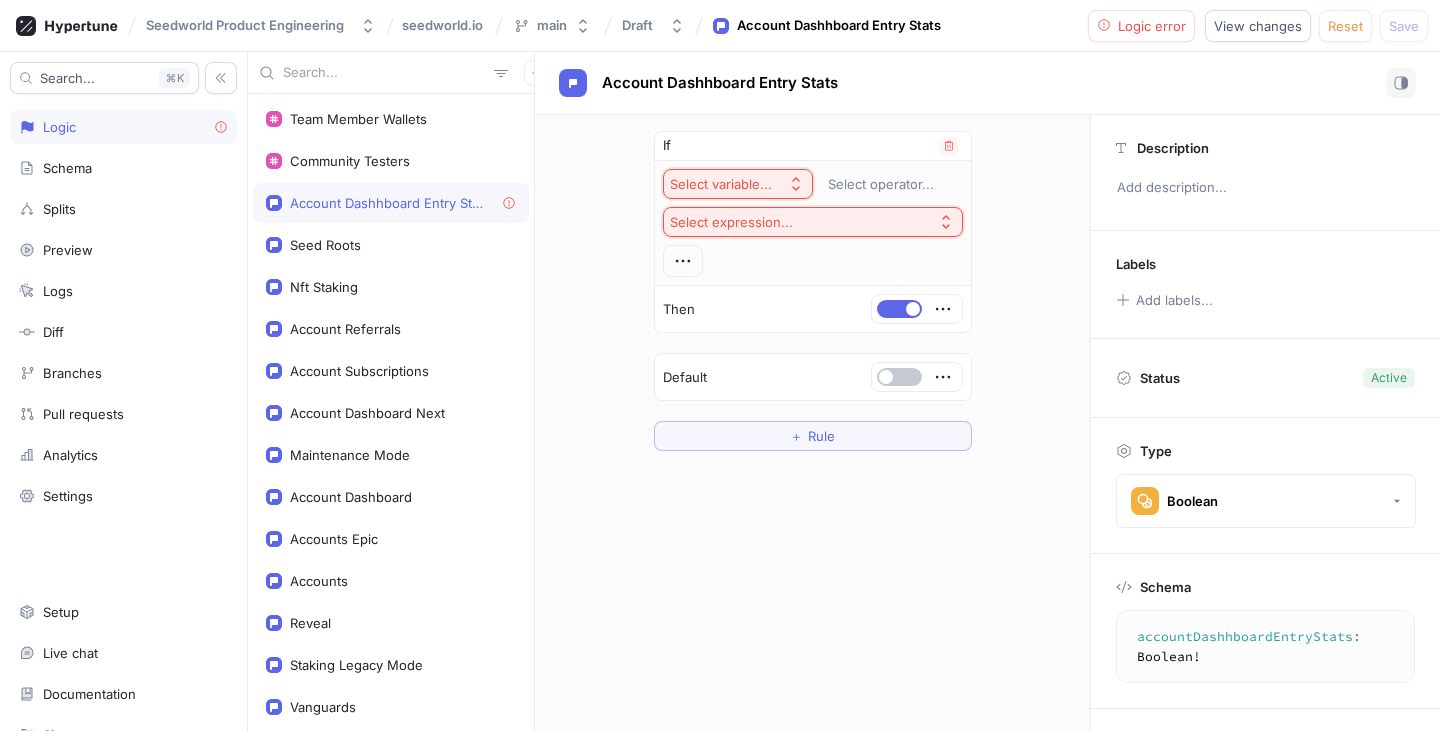 click on "Select variable..." at bounding box center [721, 184] 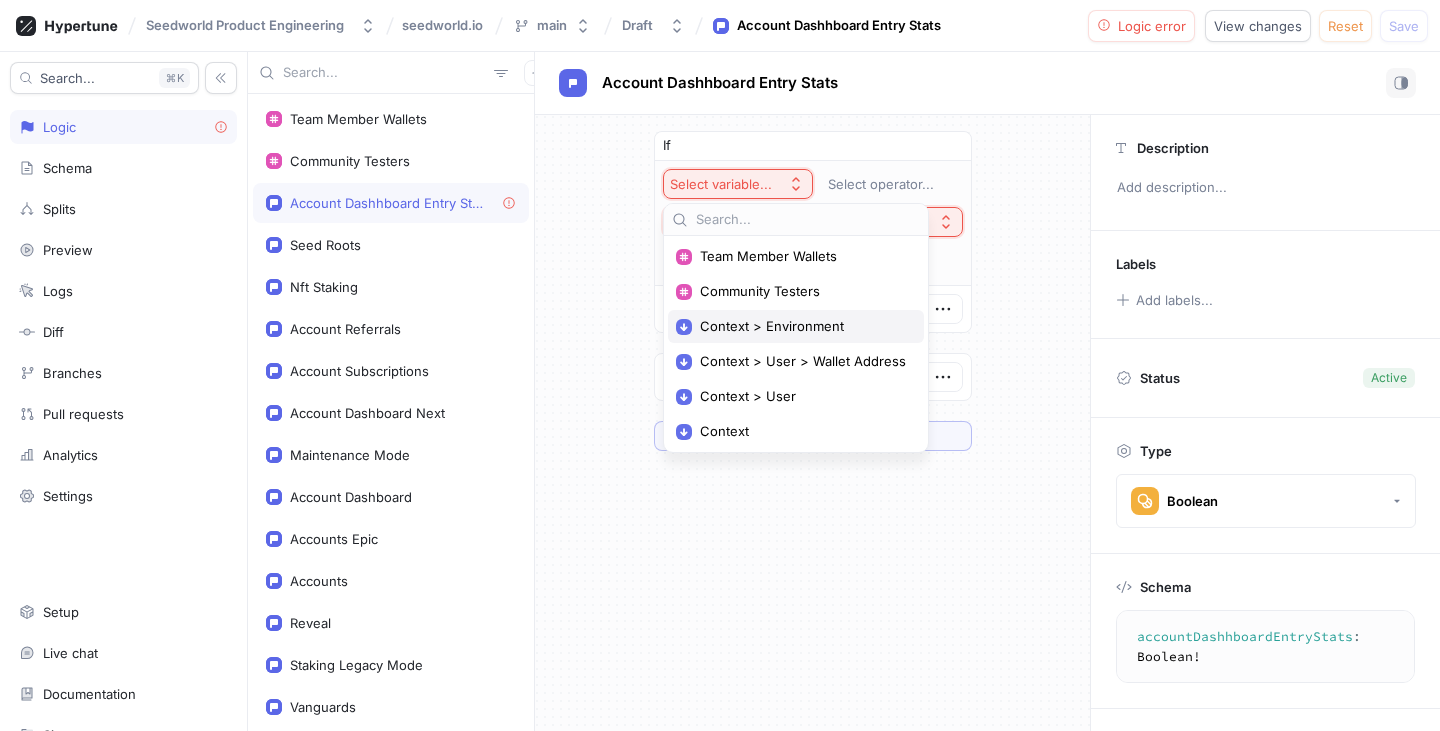 click on "Context > Environment" at bounding box center (803, 326) 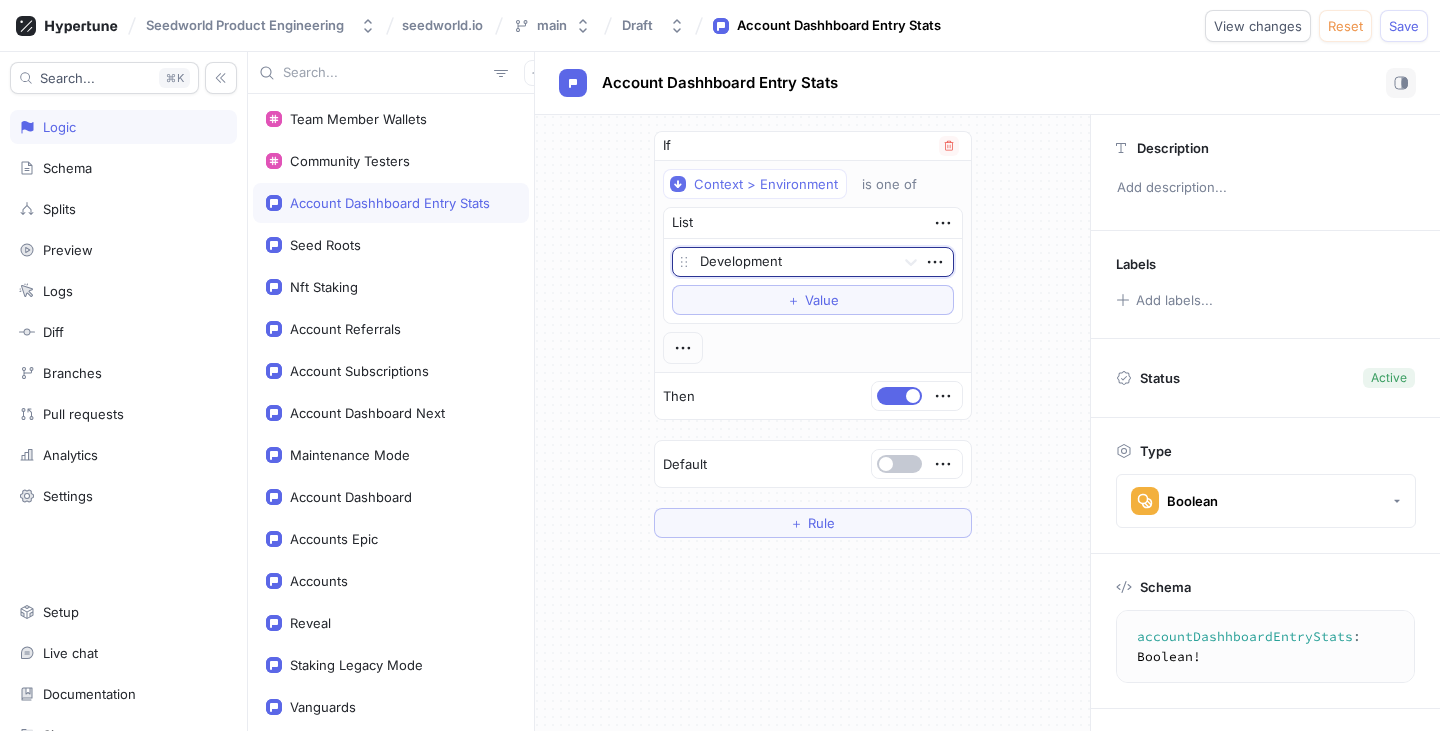 click on "Development" at bounding box center [783, 262] 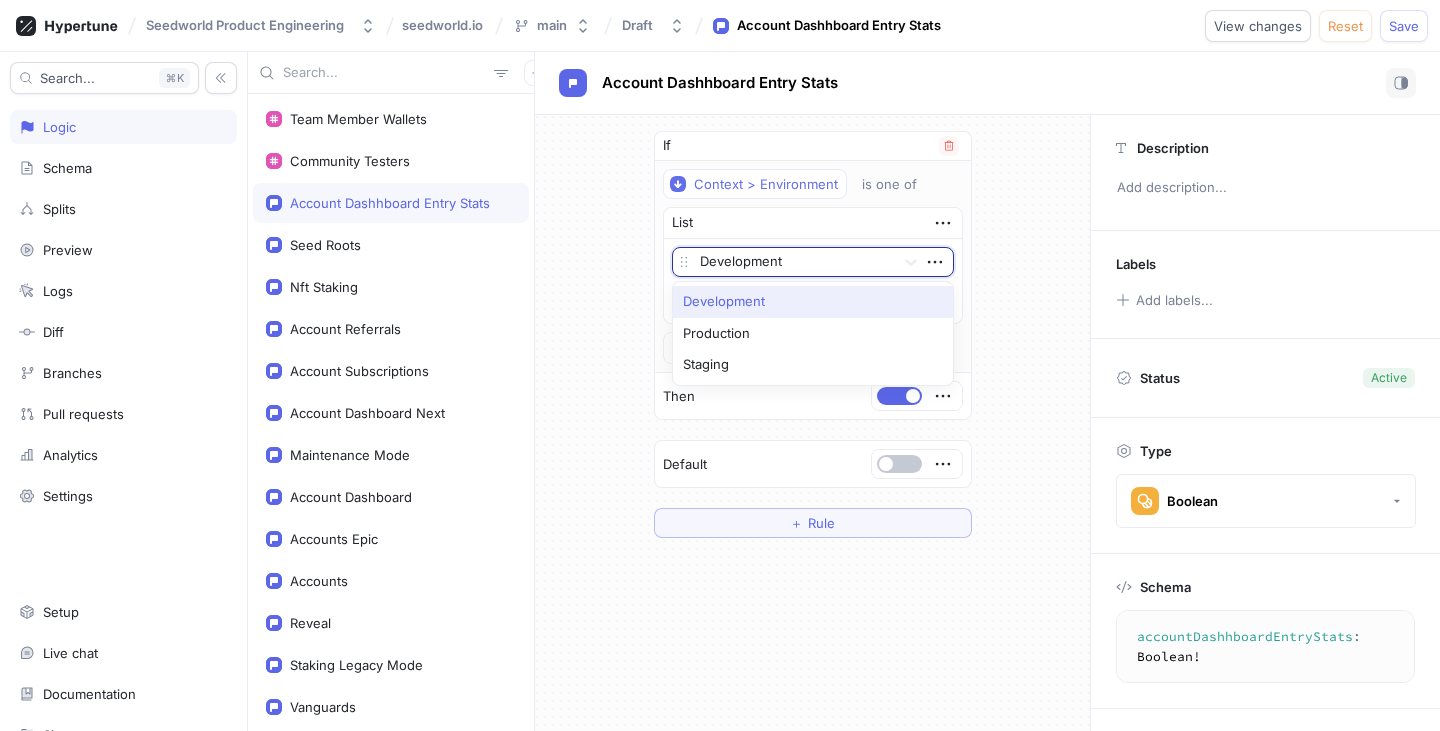 click at bounding box center (793, 263) 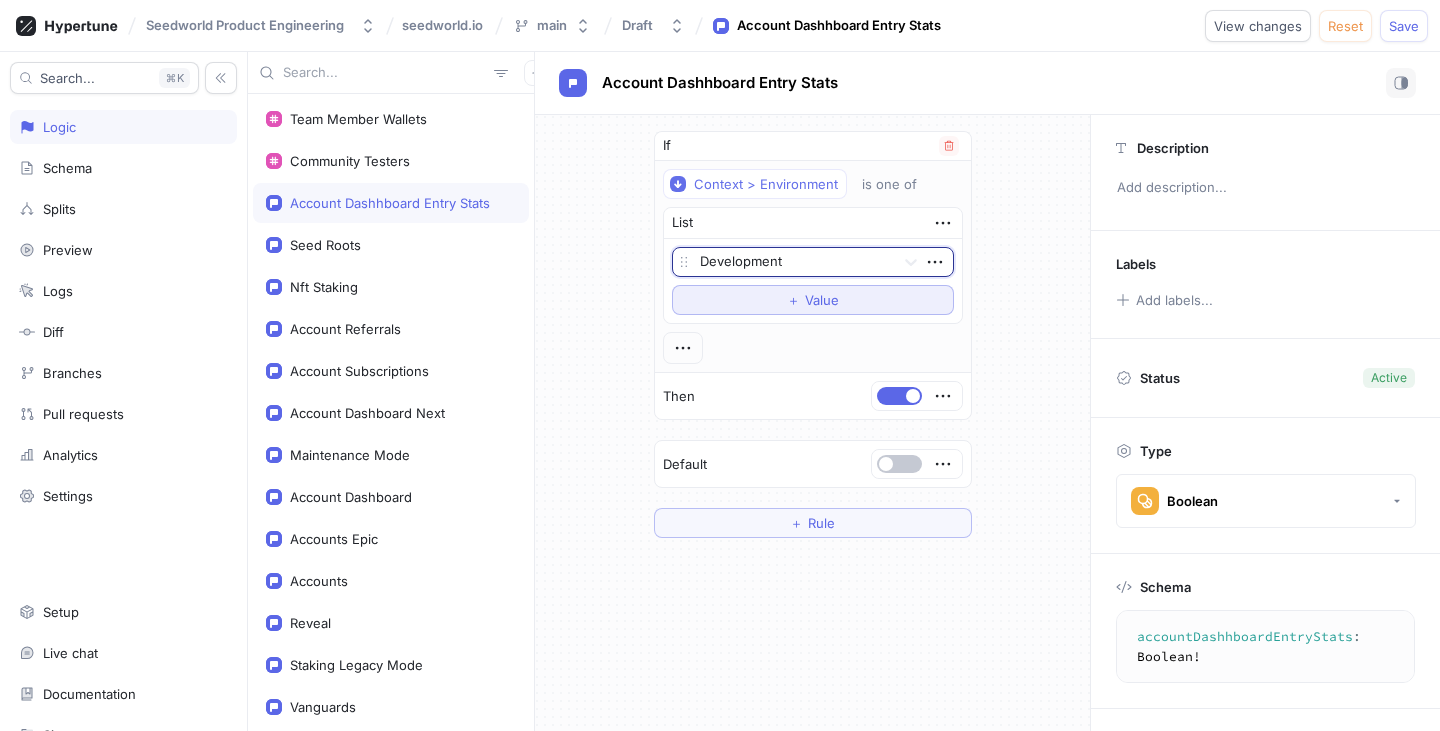 click on "＋ Value" at bounding box center [813, 300] 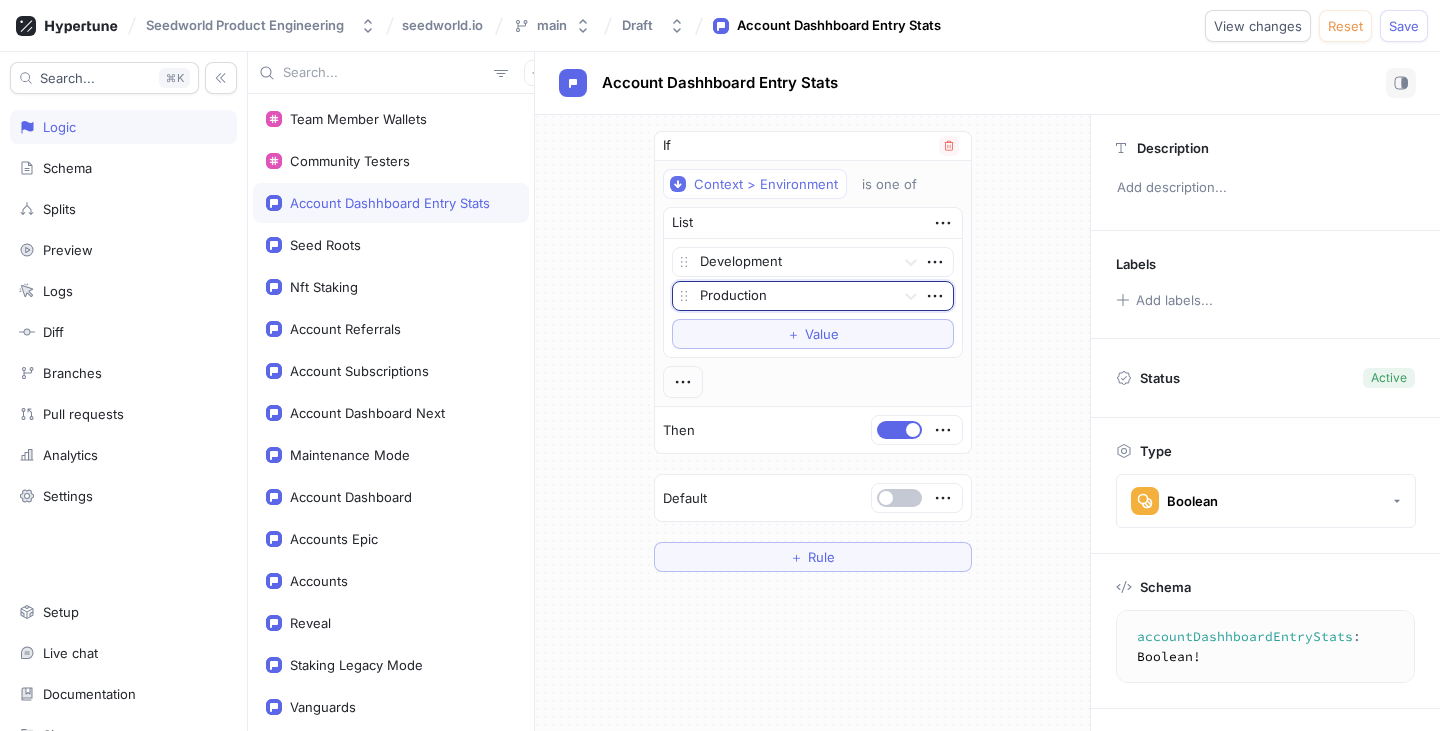 click at bounding box center [793, 297] 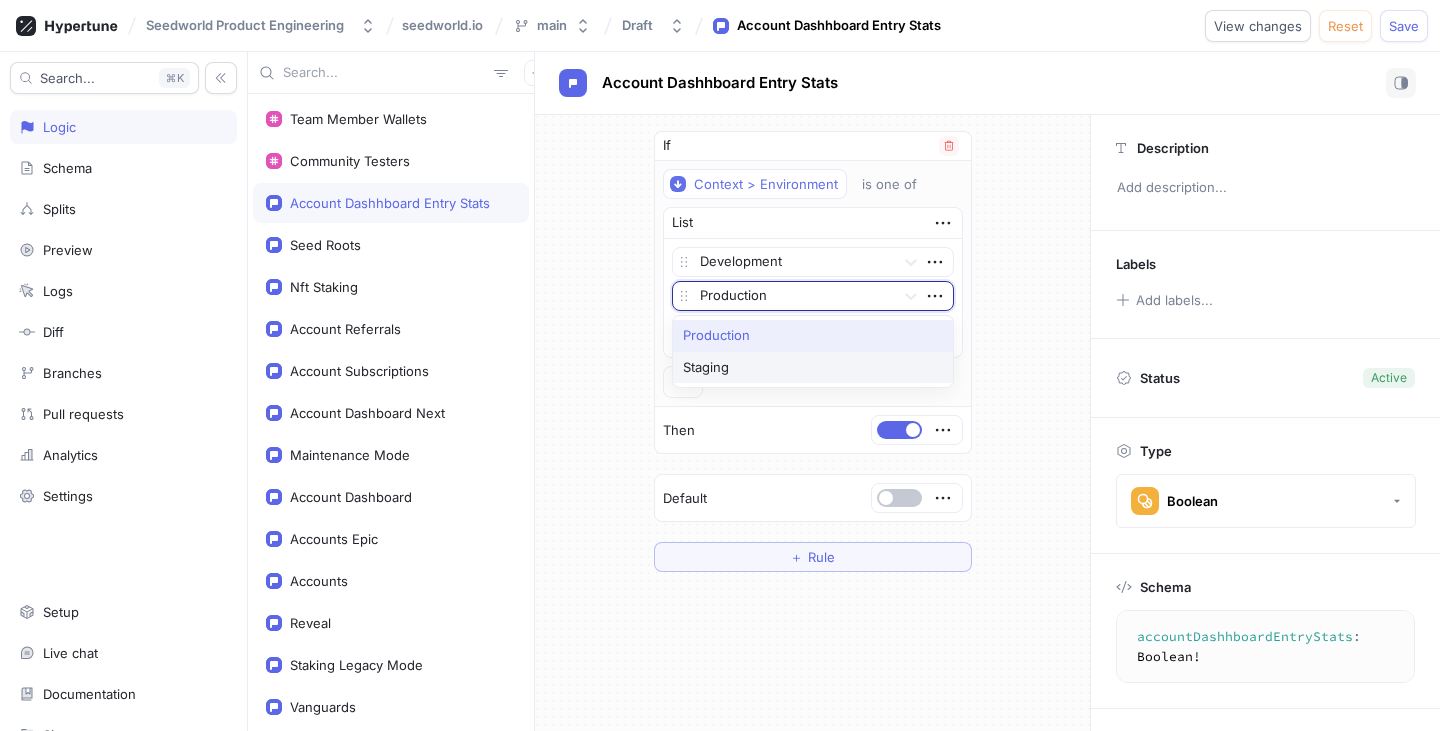 click on "Staging" at bounding box center (813, 368) 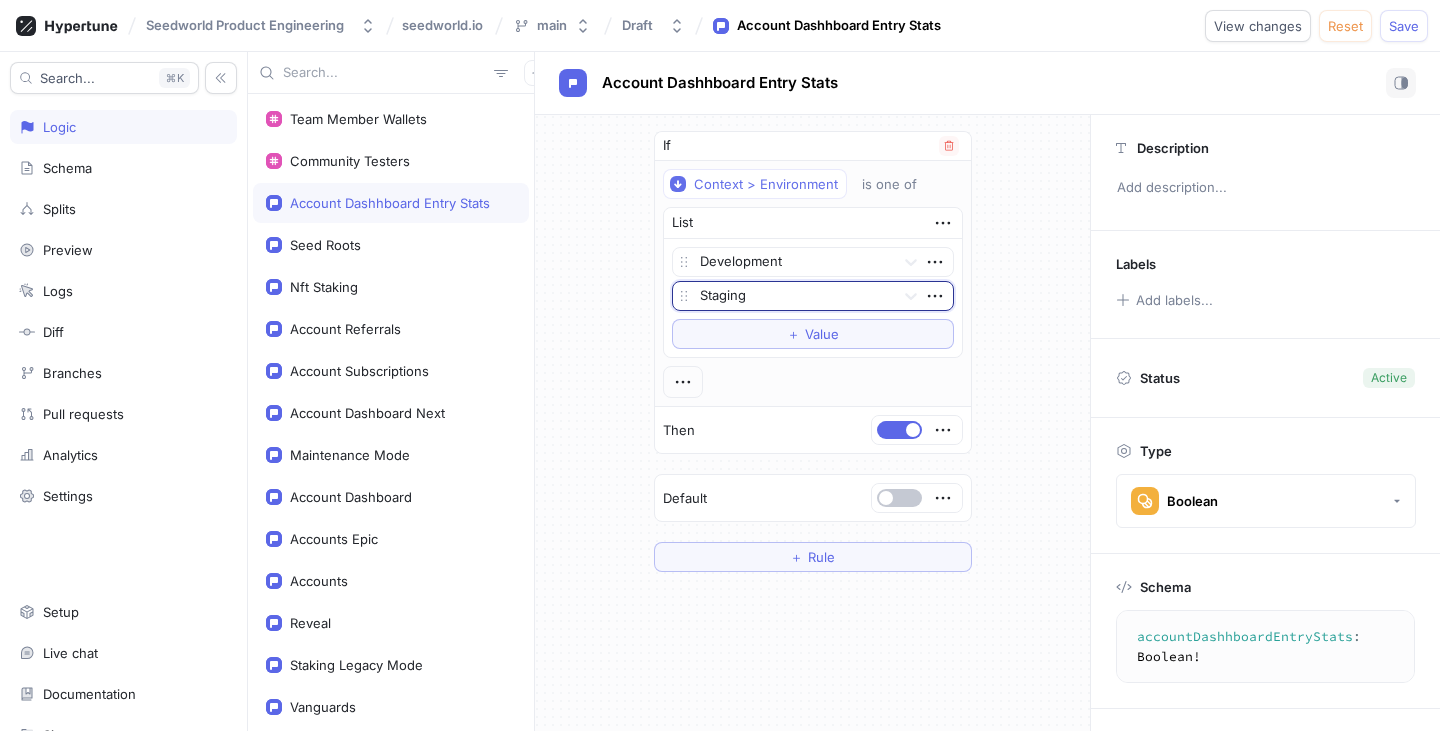 click on "If Context > Environment is one of List Development option Staging, selected. Staging
To pick up a draggable item, press the space bar.
While dragging, use the arrow keys to move the item.
Press space again to drop the item in its new position, or press escape to cancel.
+ Value Then Default + Rule" at bounding box center [812, 351] 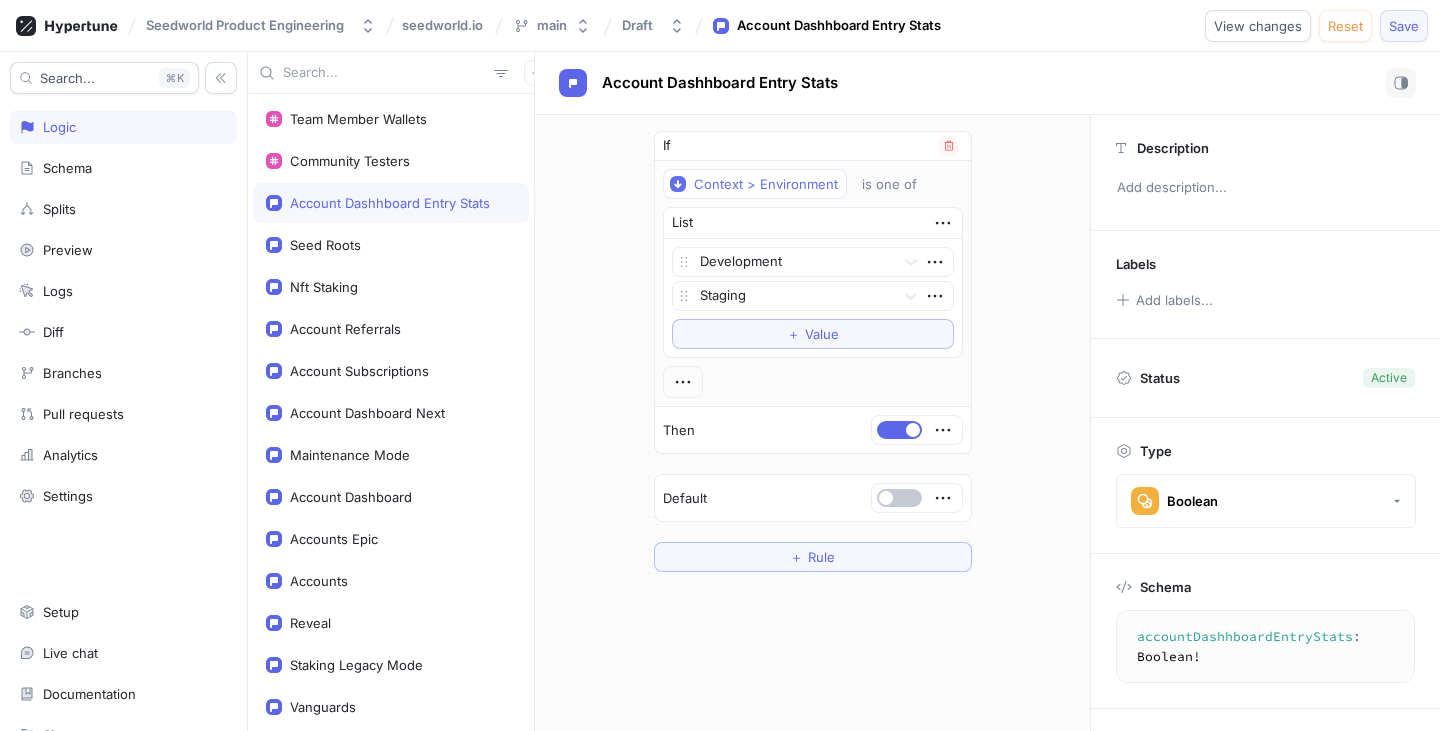 click on "Save" at bounding box center (1404, 26) 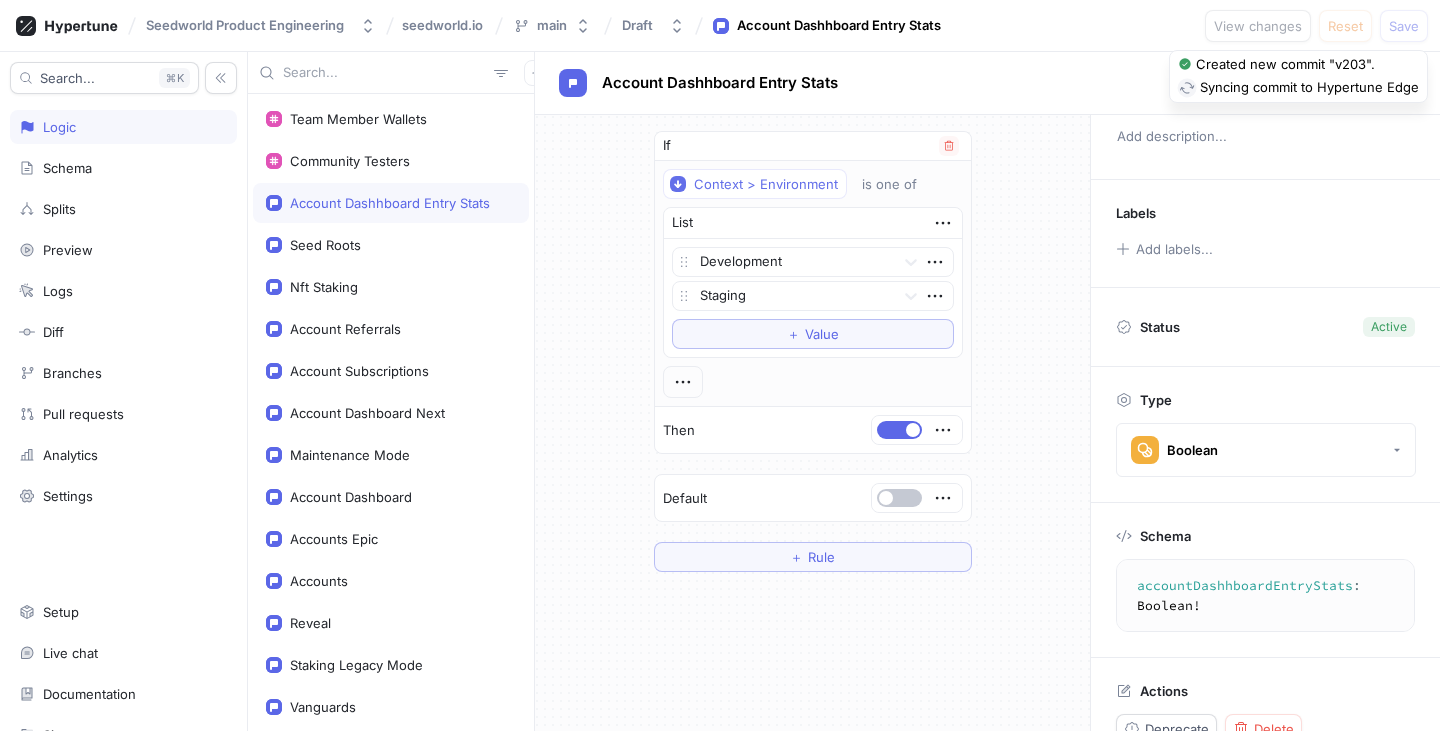 scroll, scrollTop: 84, scrollLeft: 0, axis: vertical 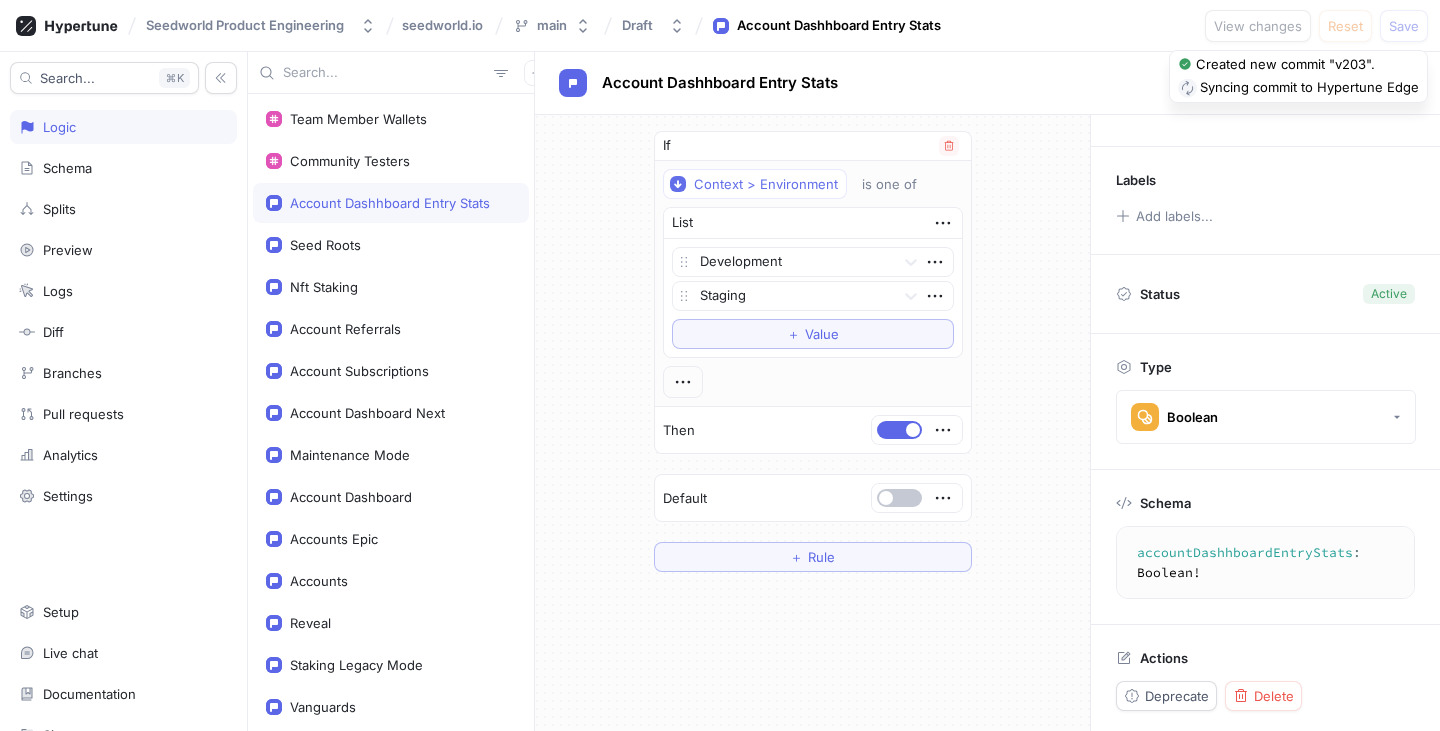 click on "accountDashhboardEntryStats: Boolean!" at bounding box center (1282, 562) 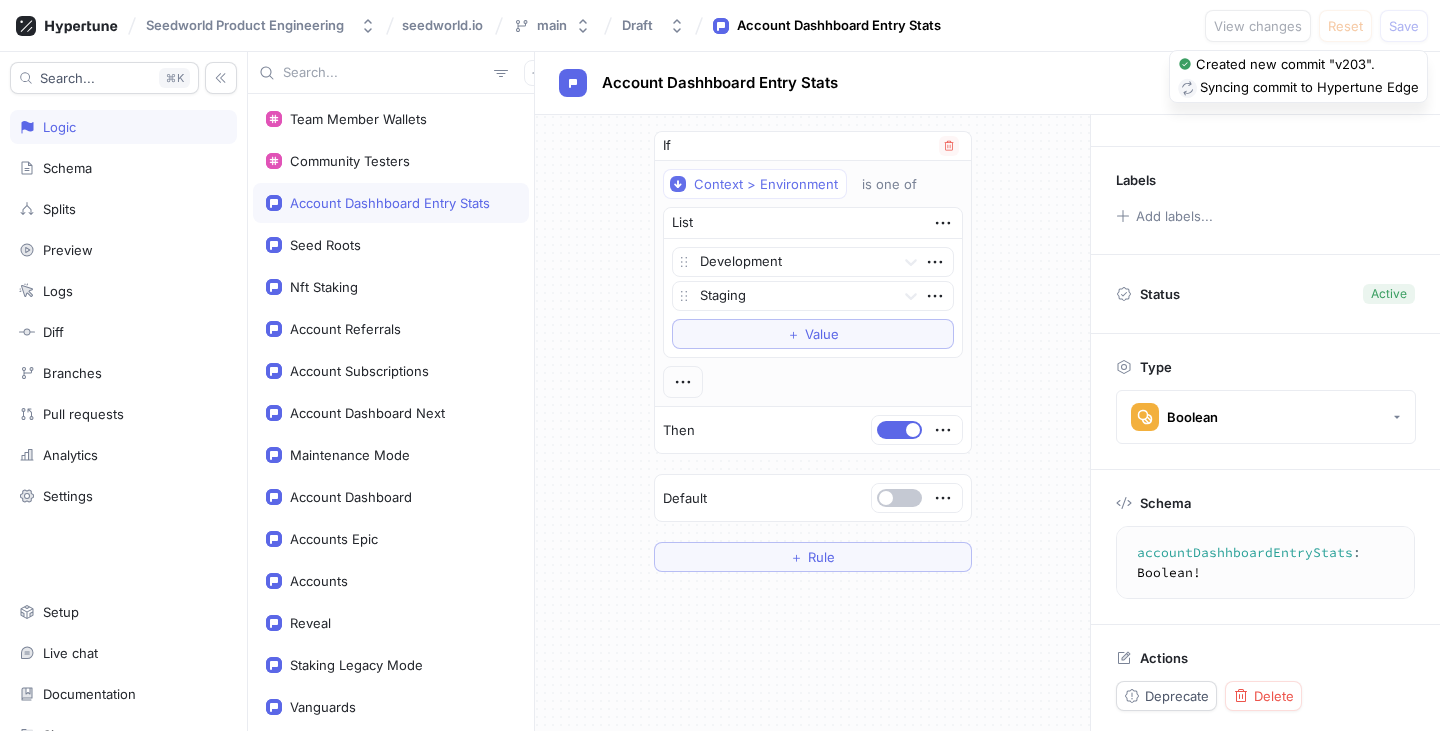 click on "accountDashhboardEntryStats: Boolean!" at bounding box center (1282, 562) 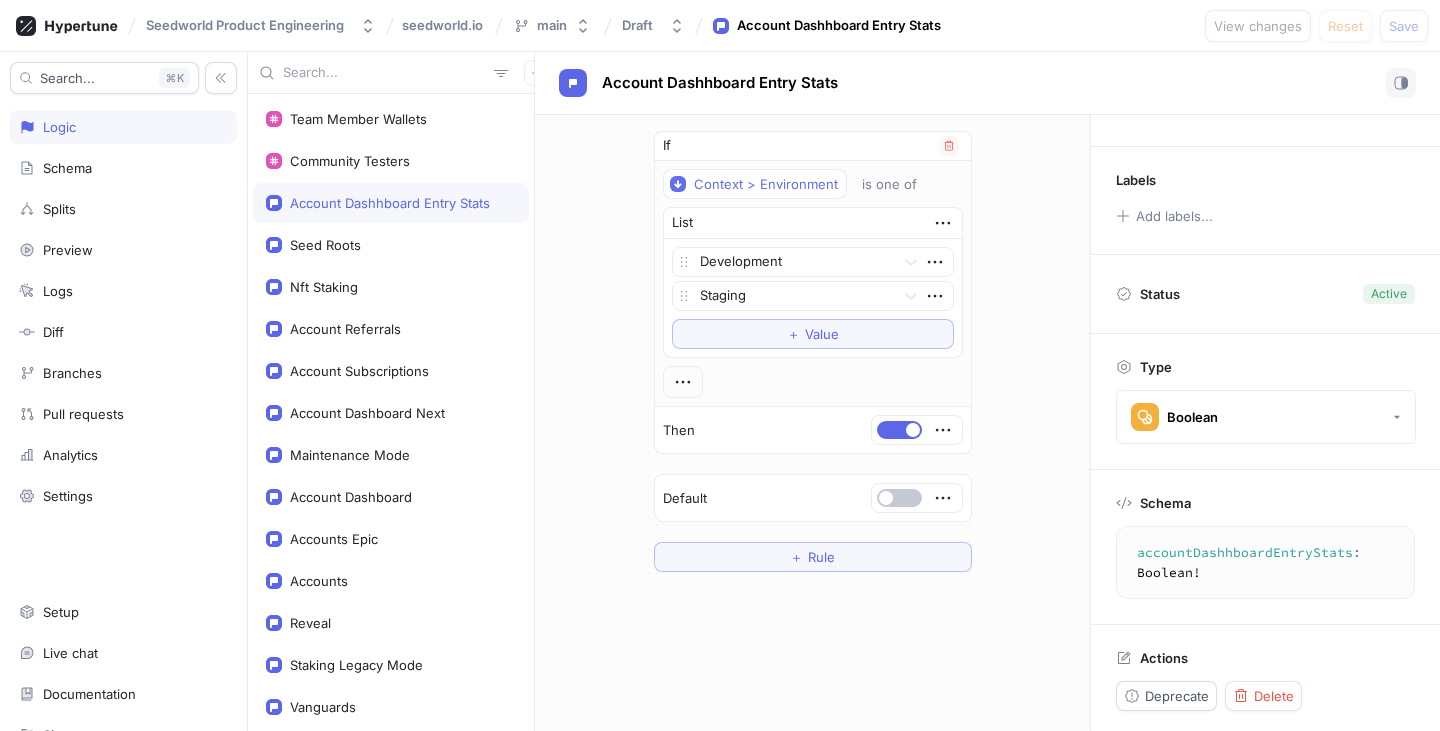click on "accountDashhboardEntryStats: Boolean!" at bounding box center [1282, 562] 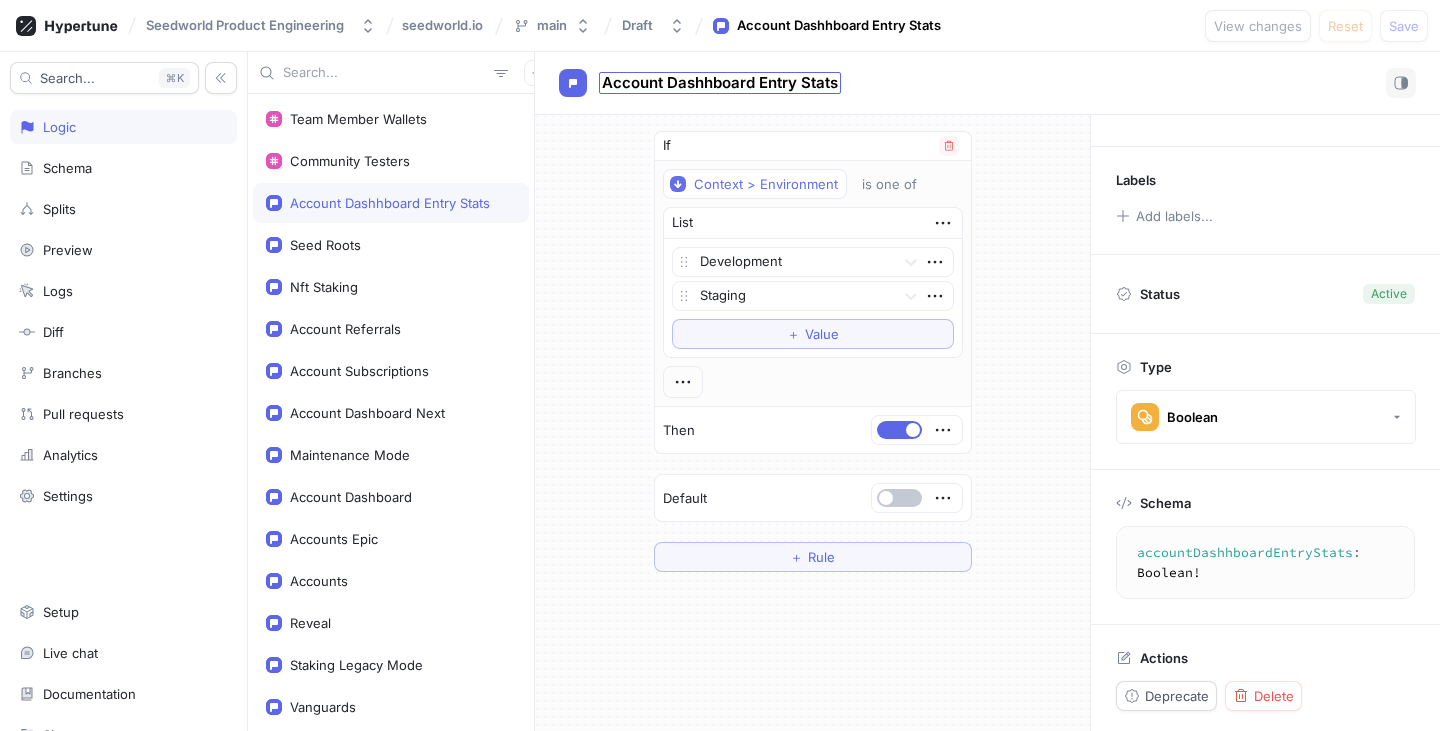 click on "Account Dashhboard Entry Stats" at bounding box center [720, 83] 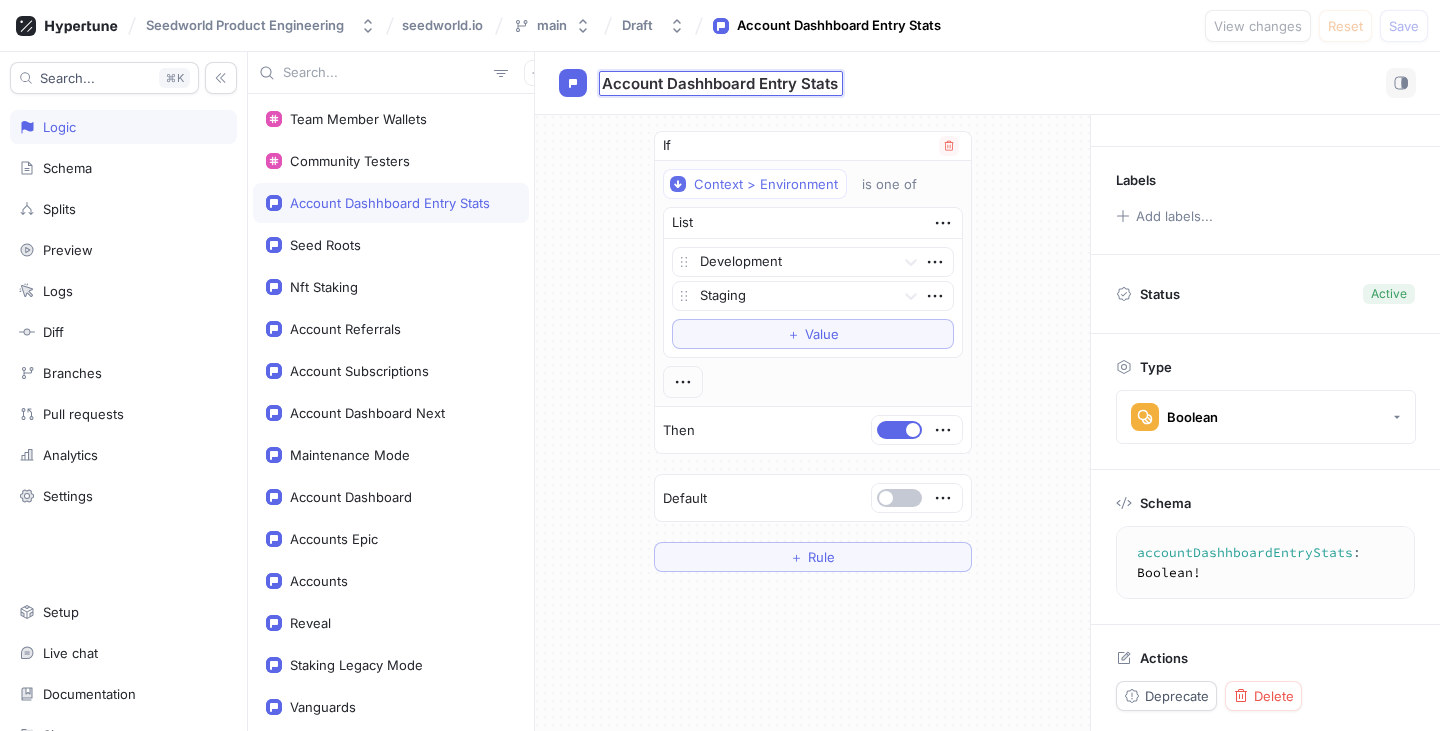click on "Account Dashhboard Entry Stats" at bounding box center (721, 83) 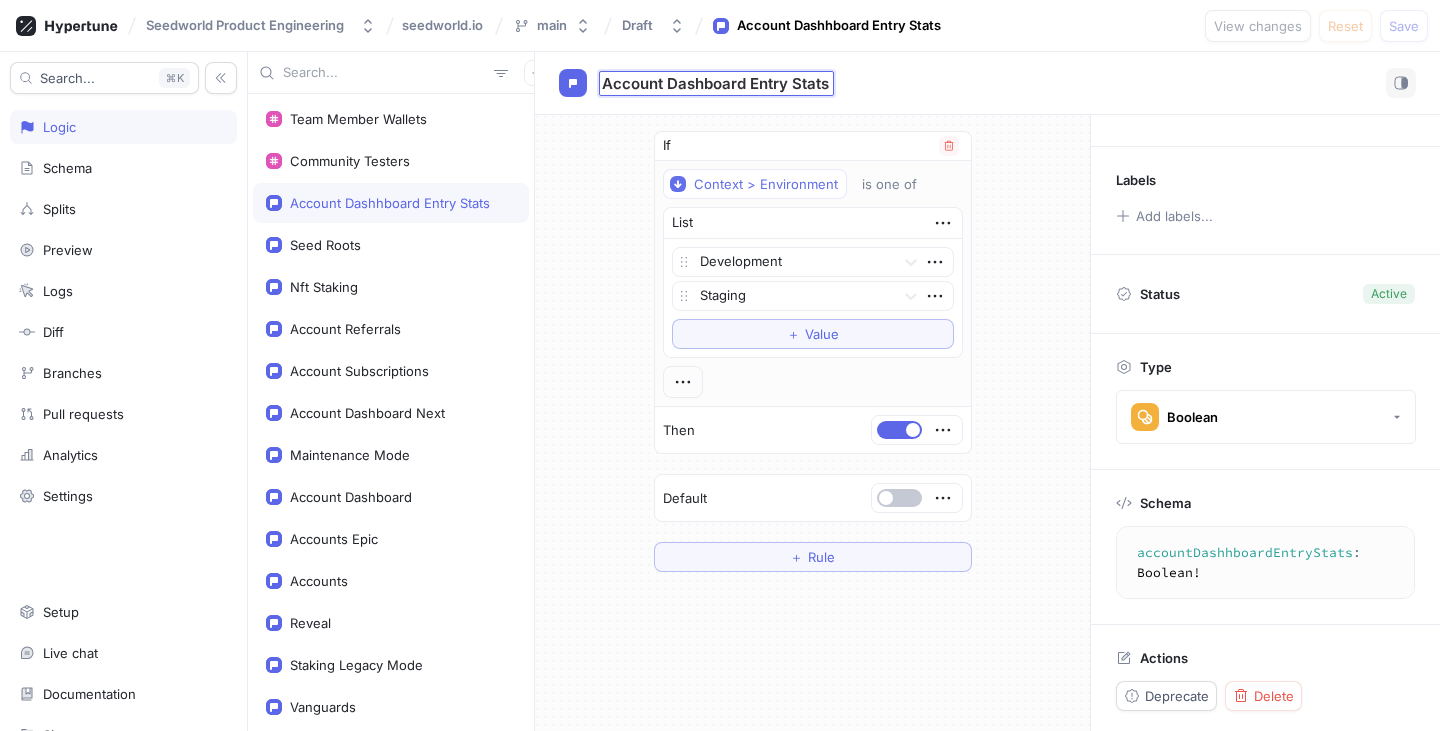 type on "Account Dashboard Entry Stats" 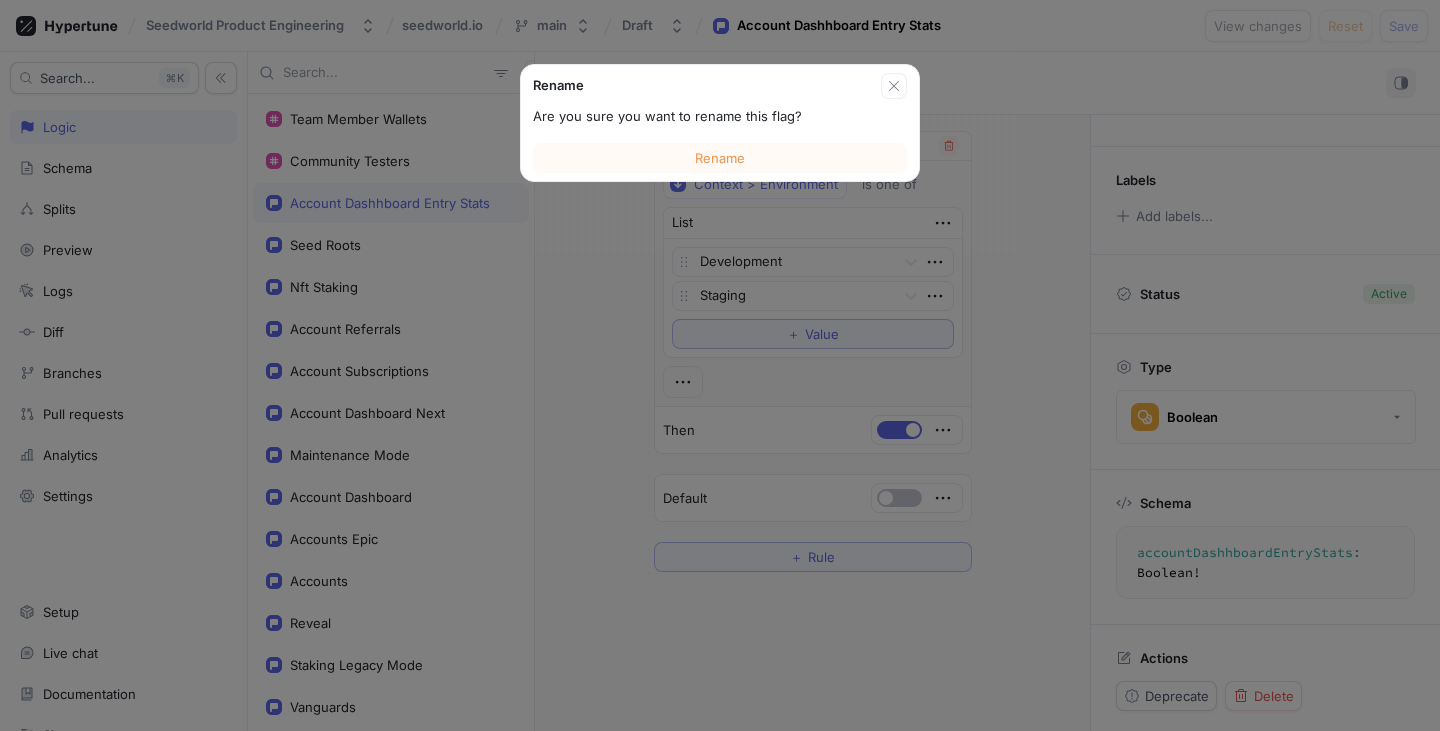 click on "Rename" at bounding box center (720, 158) 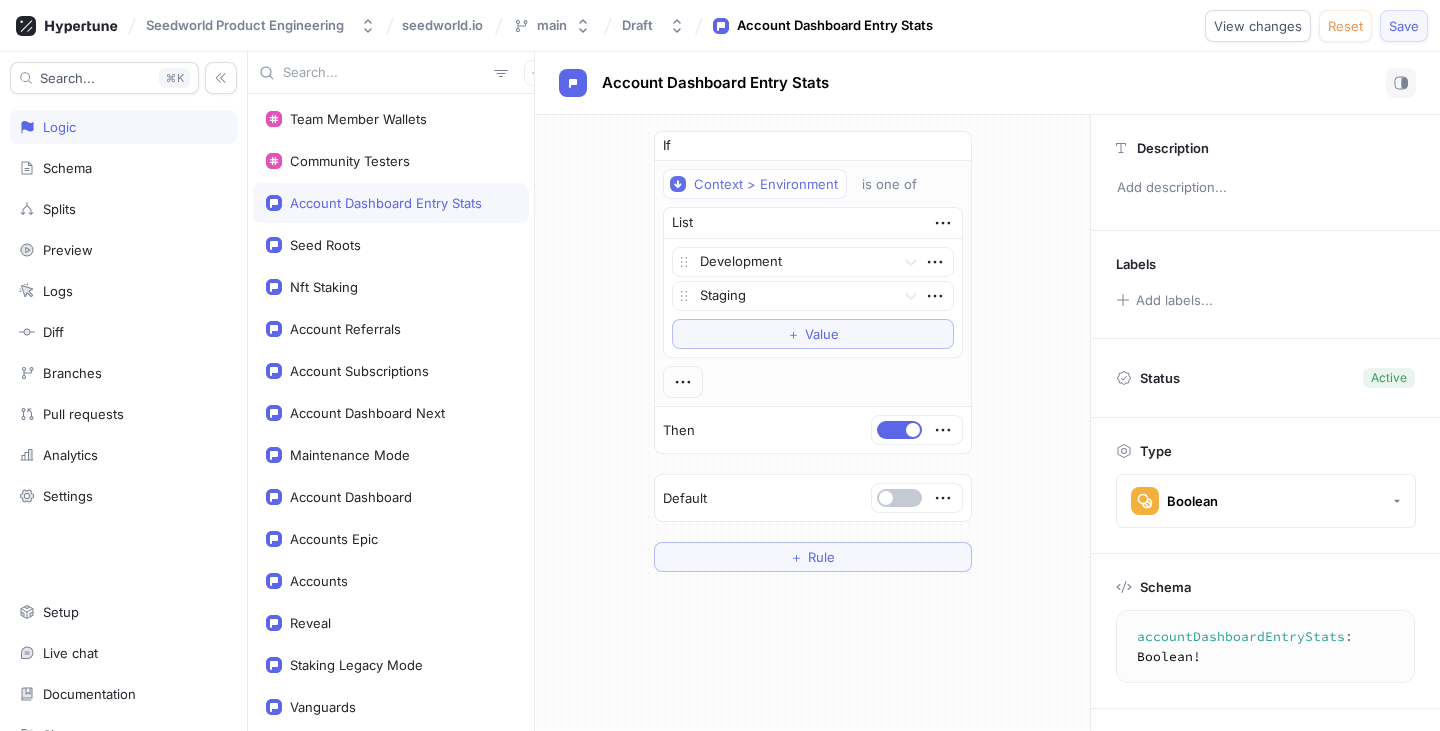 click on "Save" at bounding box center [1404, 26] 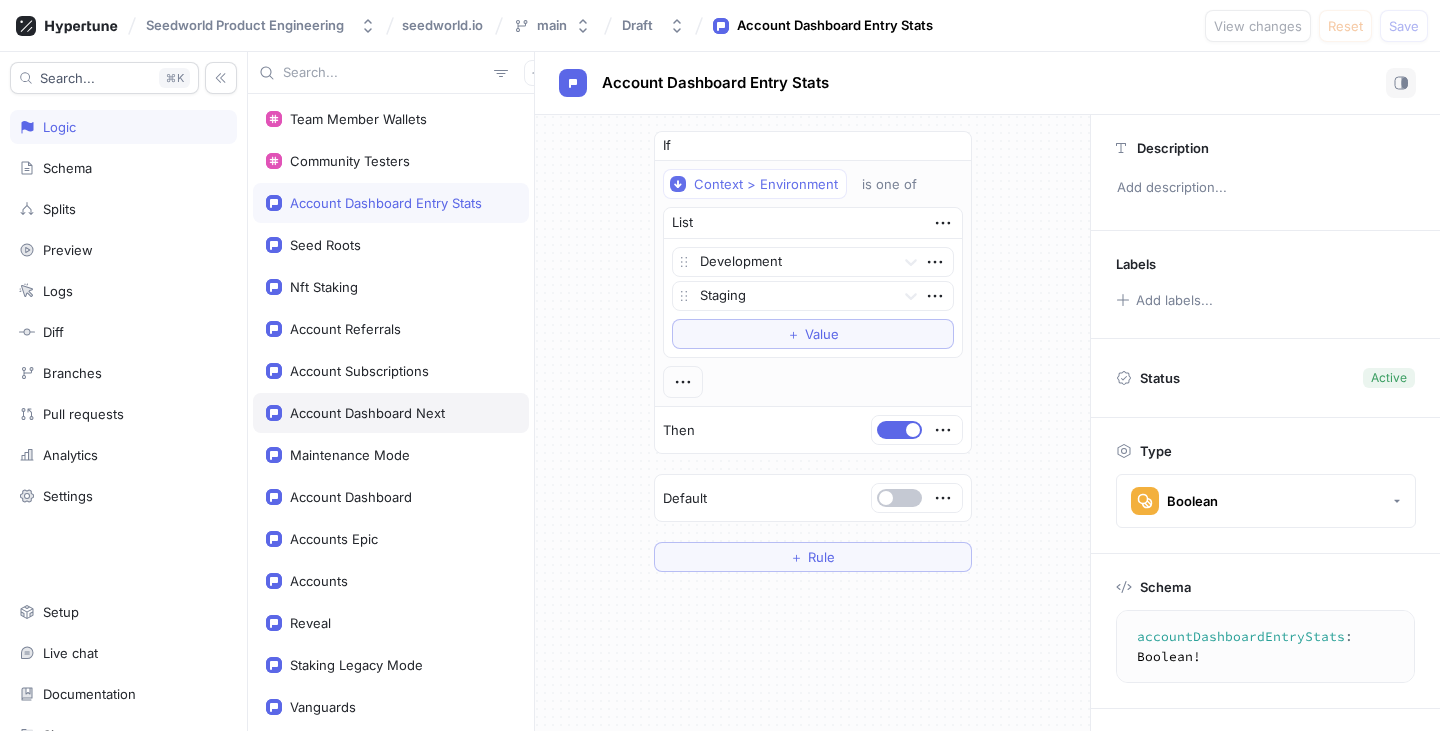 click on "Account Dashboard Next" at bounding box center [367, 413] 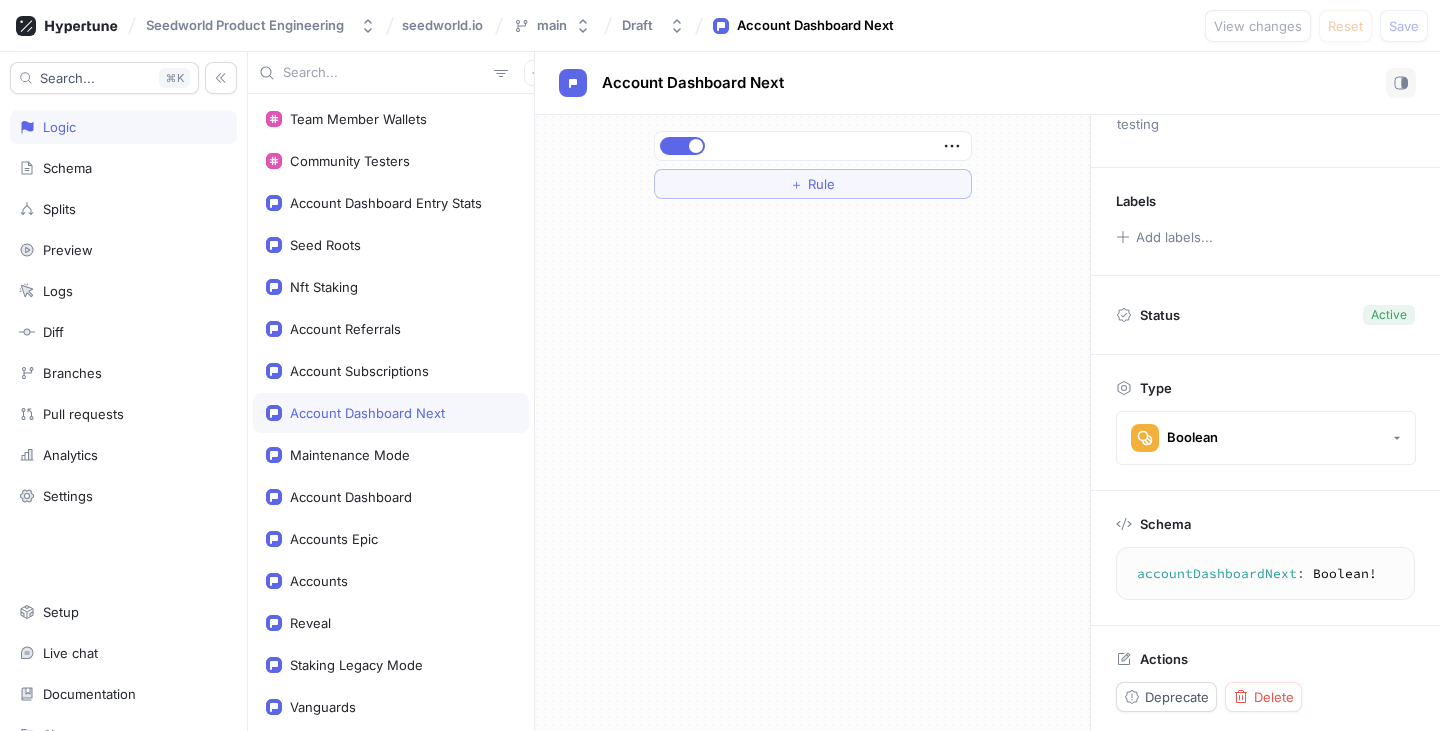 scroll, scrollTop: 108, scrollLeft: 0, axis: vertical 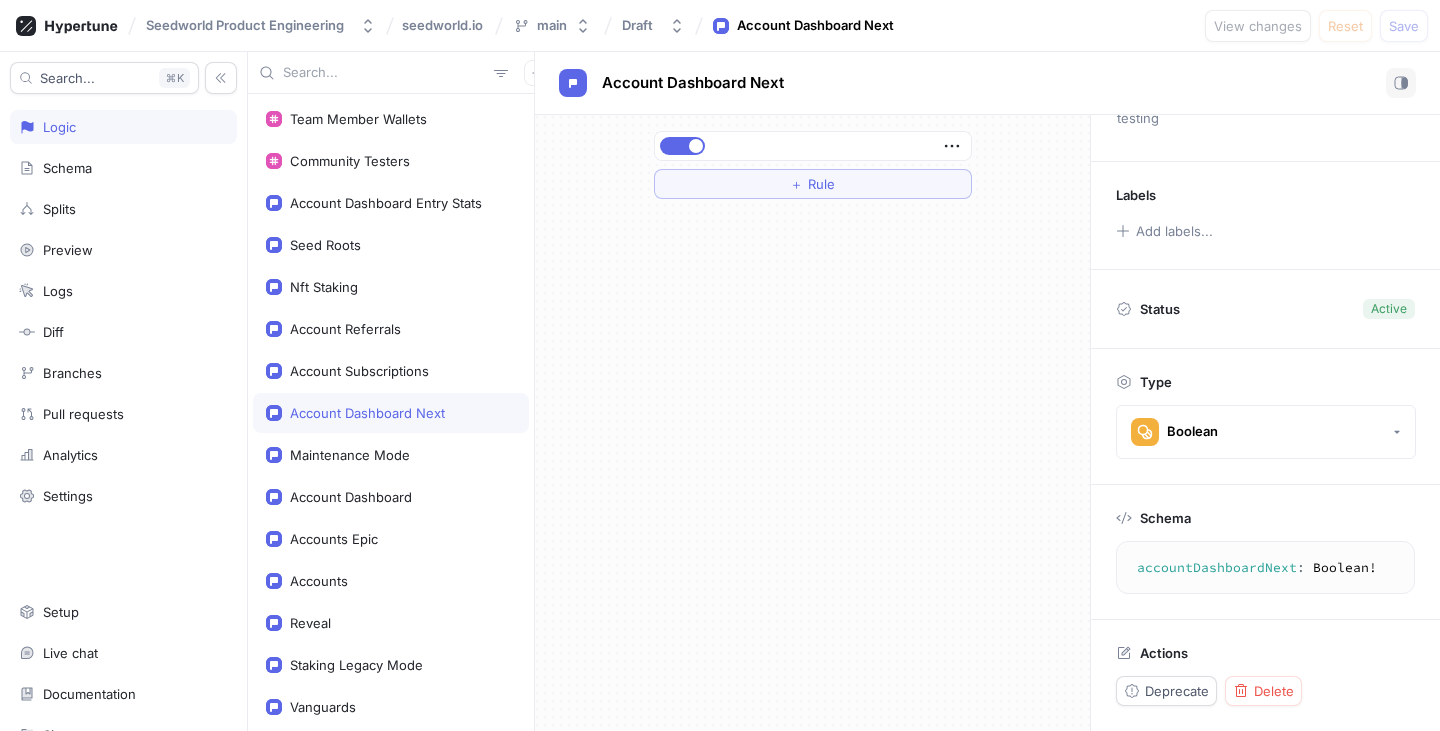 click on "accountDashboardNext: Boolean!" at bounding box center [1265, 568] 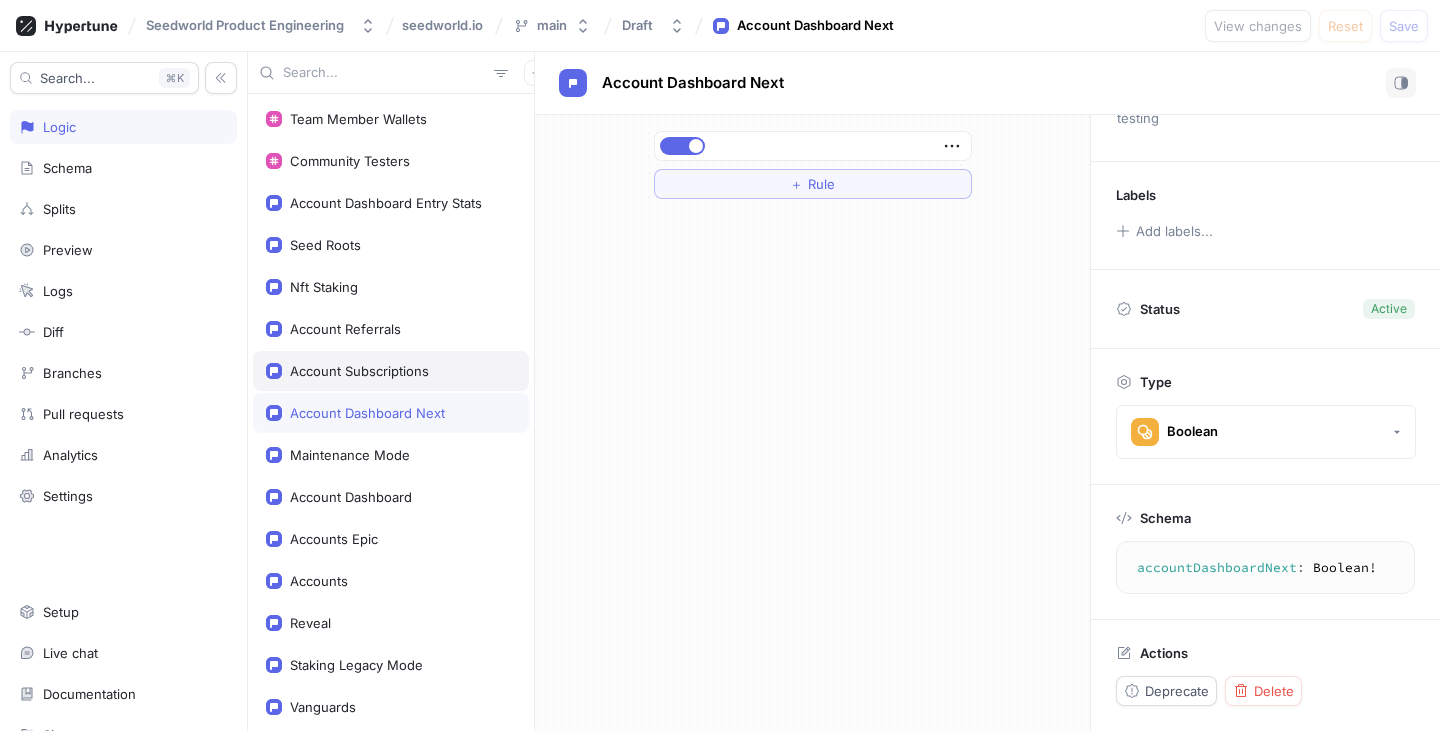click on "Account Subscriptions" at bounding box center (359, 371) 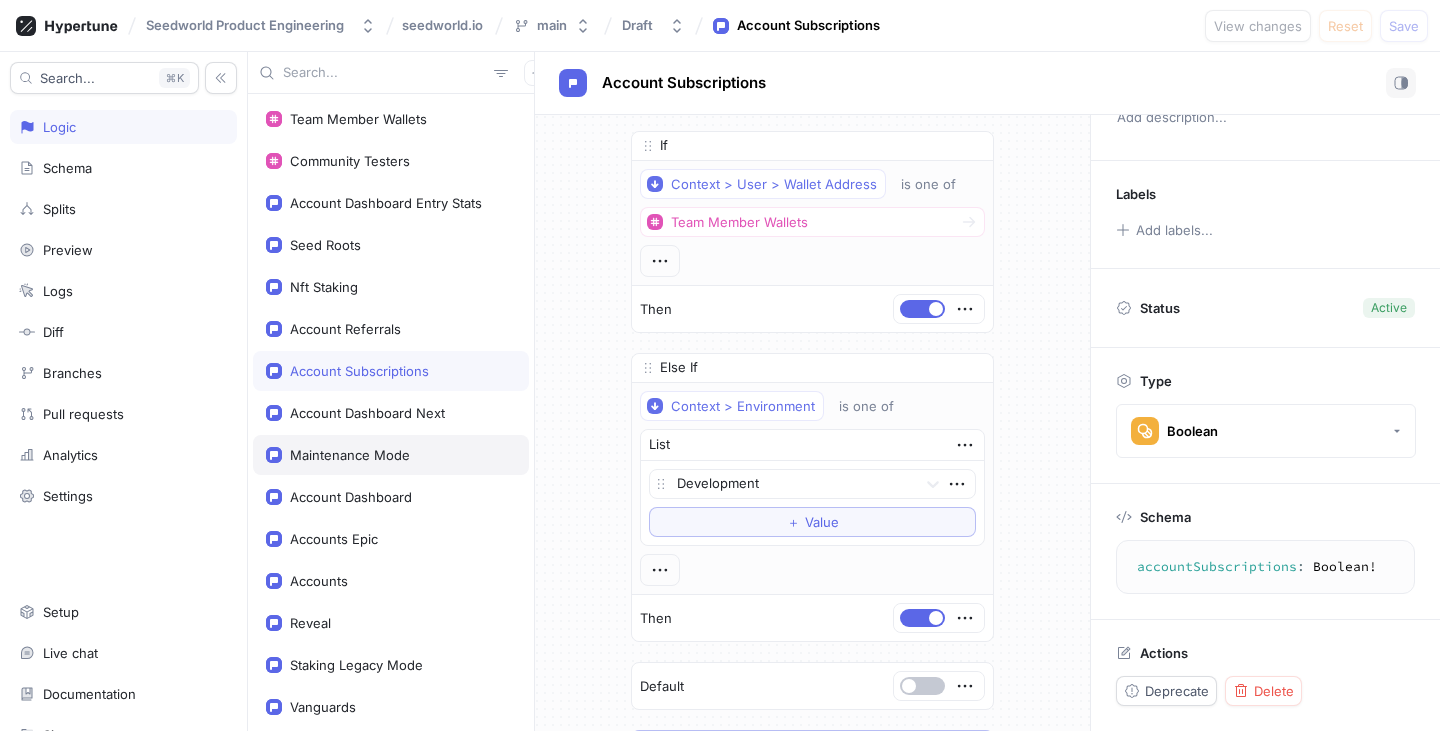 scroll, scrollTop: 69, scrollLeft: 0, axis: vertical 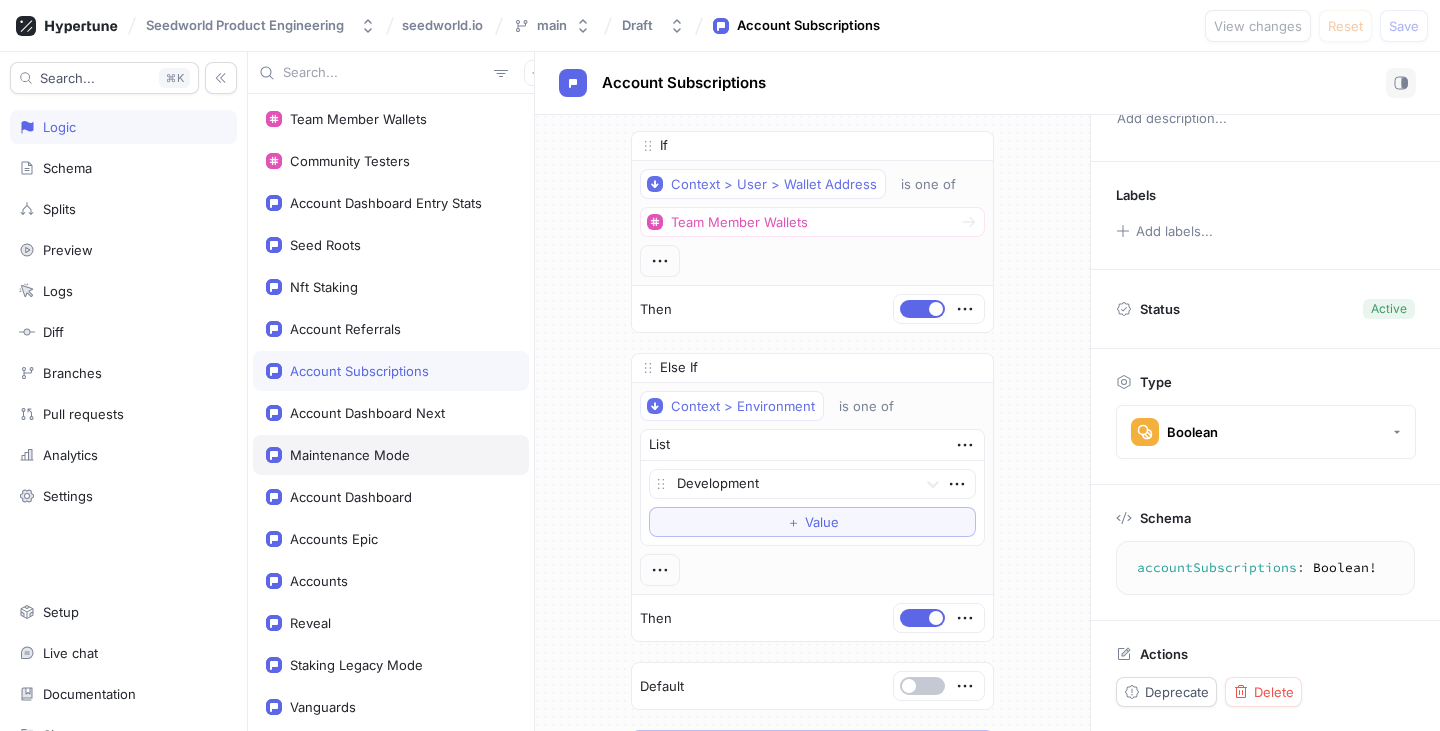 click on "Maintenance Mode" at bounding box center [350, 455] 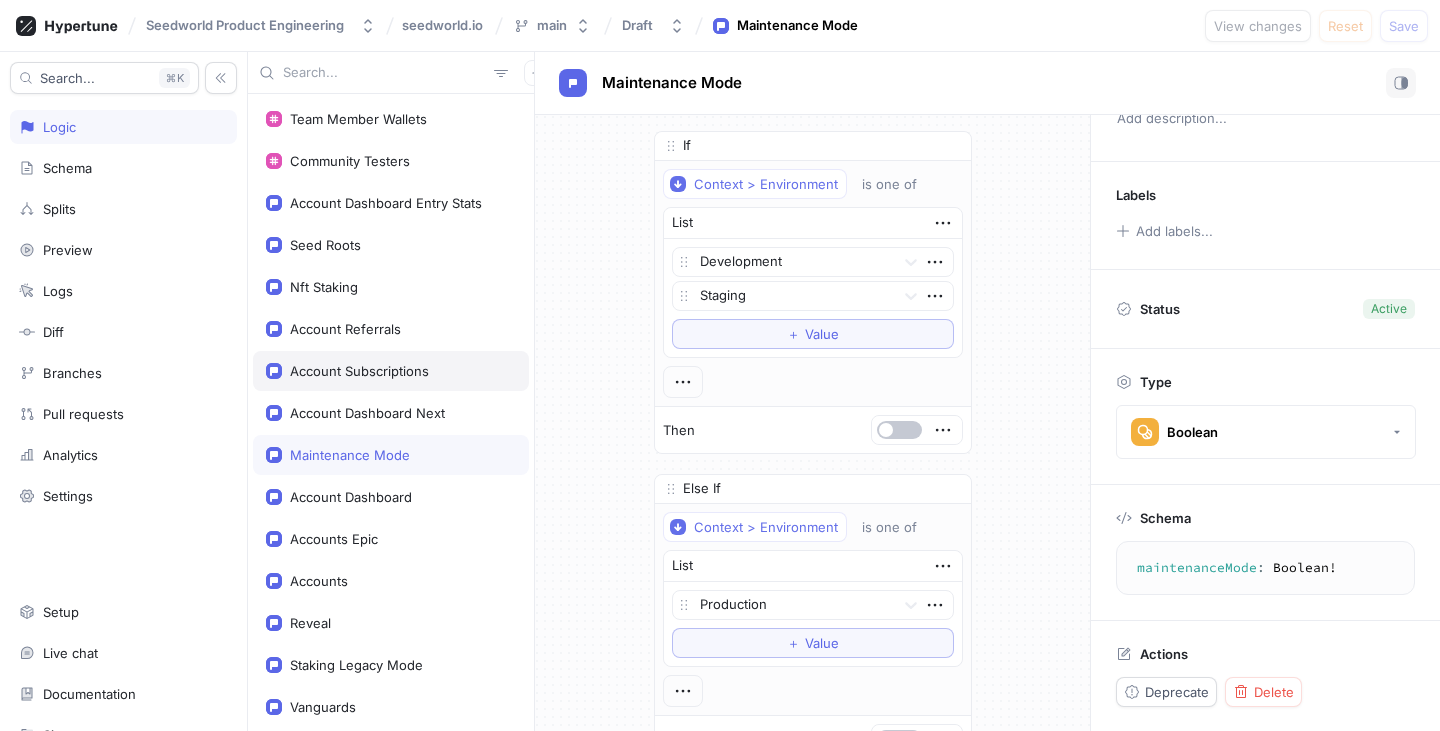 click on "Account Subscriptions" at bounding box center (391, 371) 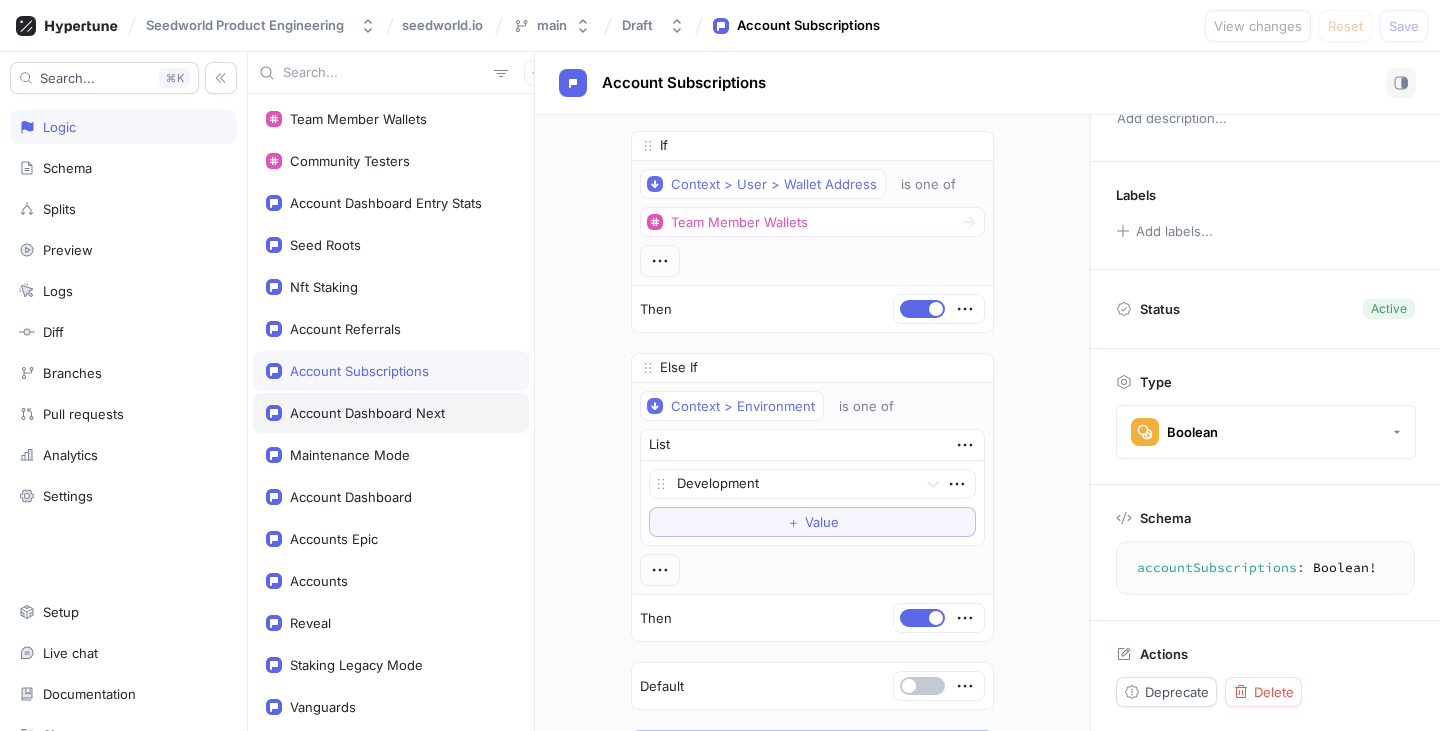 click on "Account Dashboard Next" at bounding box center [367, 413] 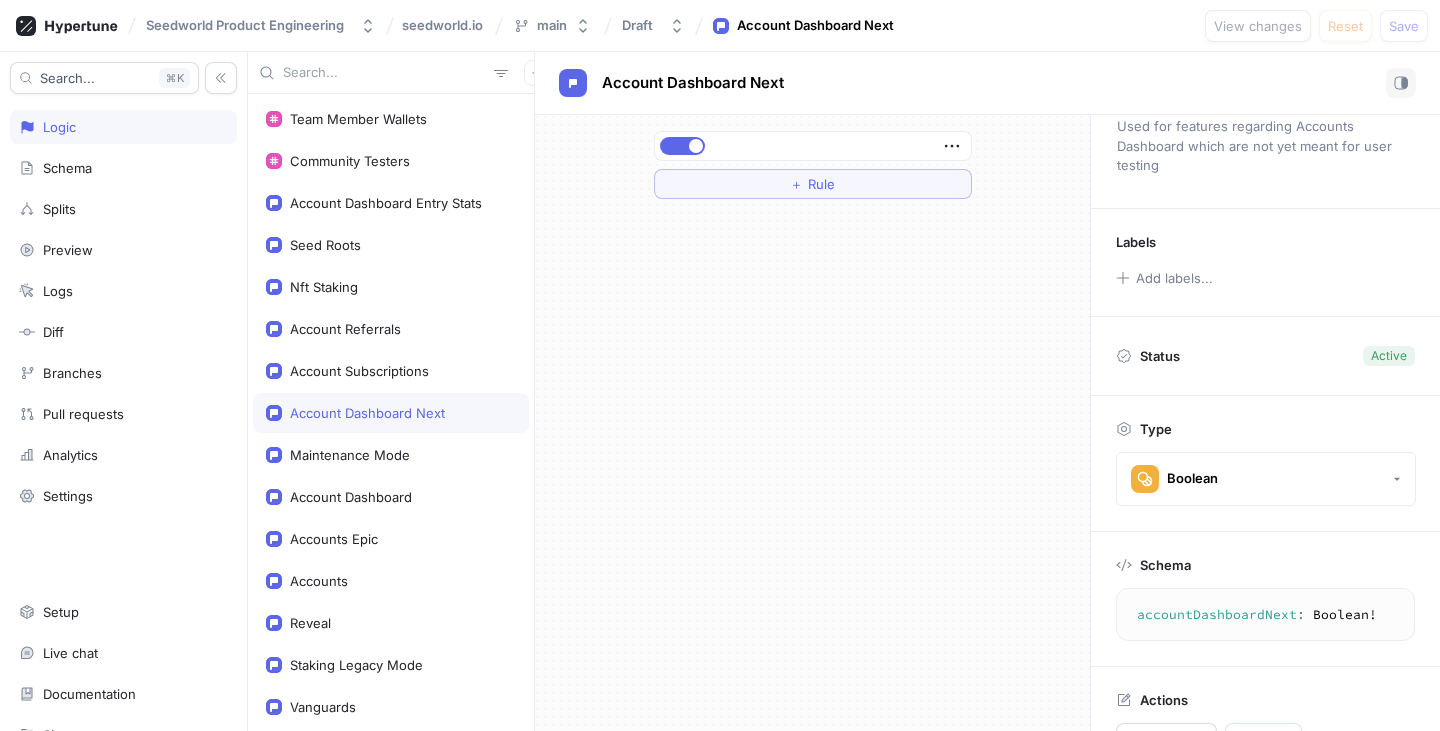 scroll, scrollTop: 0, scrollLeft: 0, axis: both 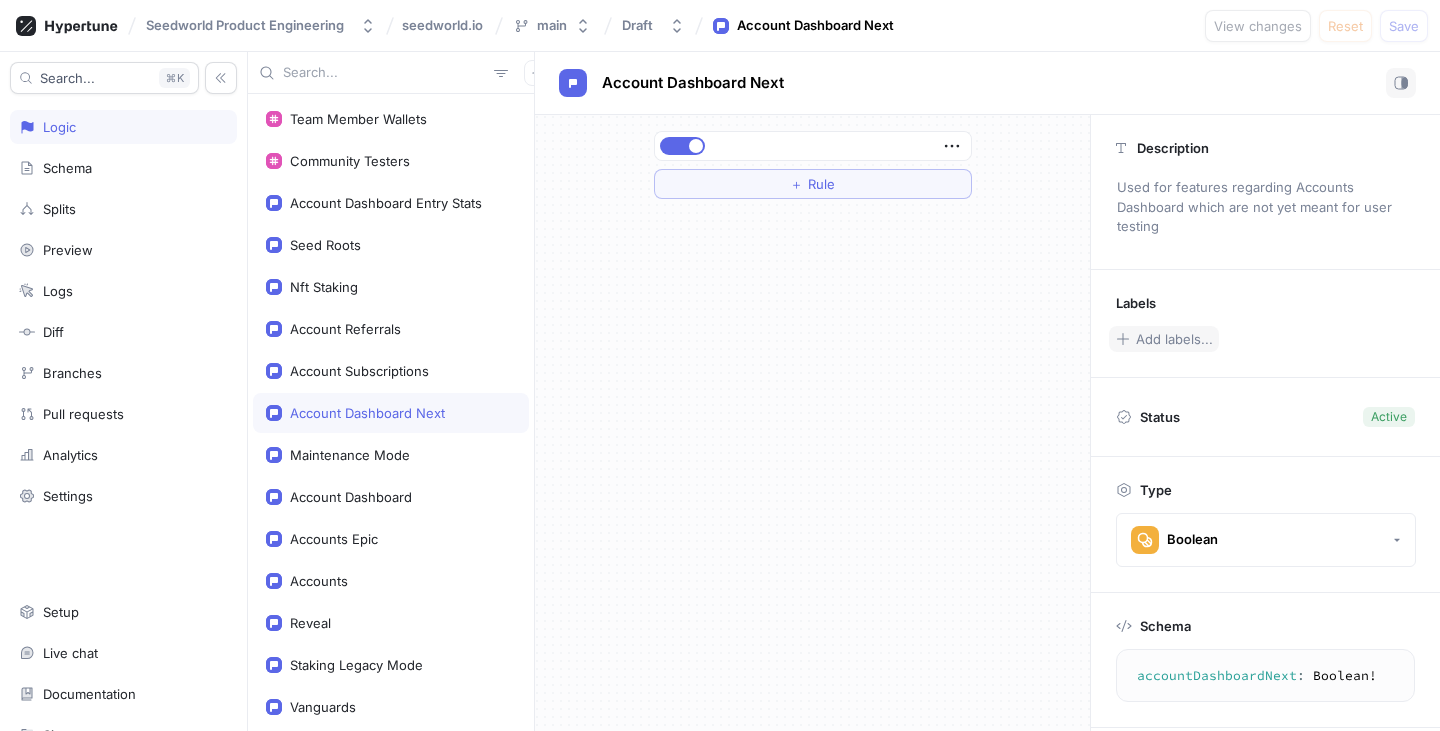 click on "Add labels..." at bounding box center [1164, 339] 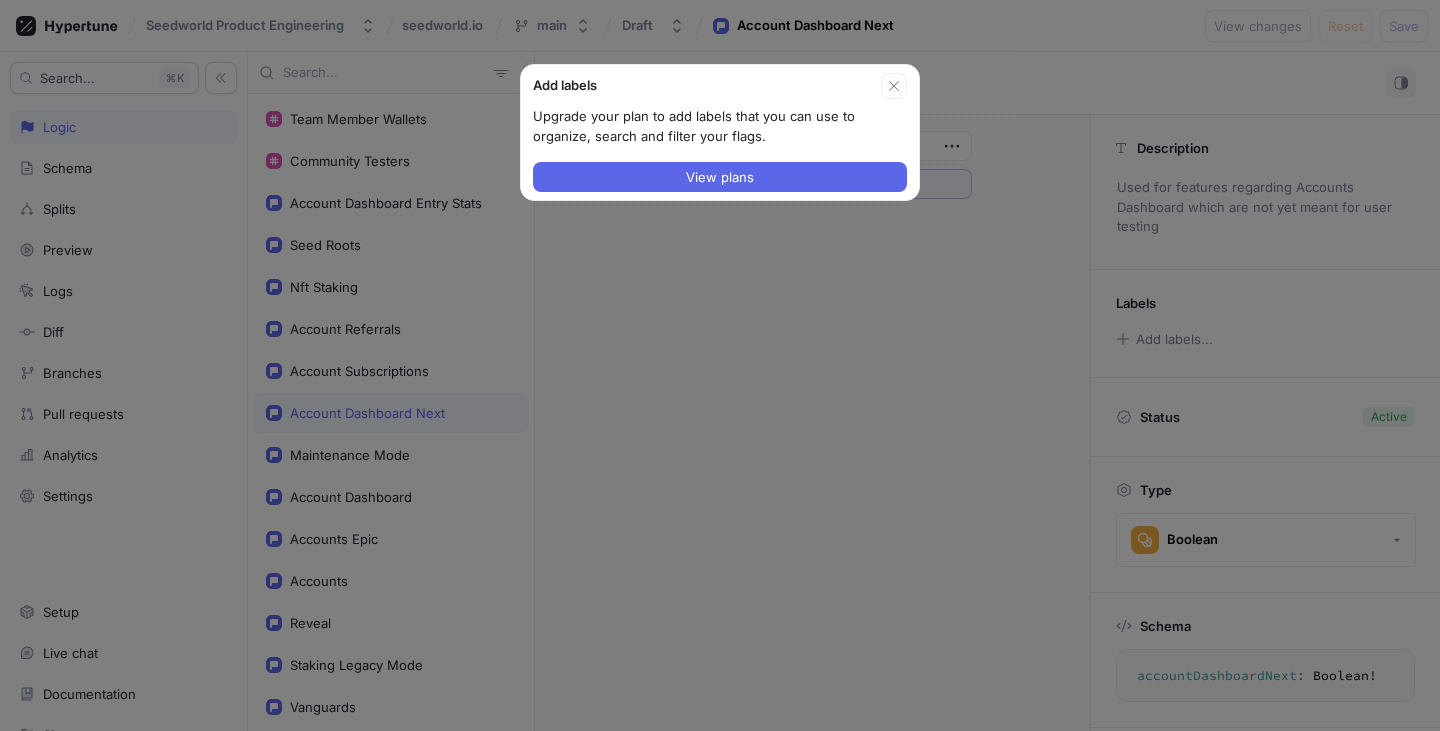 click on "Add labels" at bounding box center [720, 82] 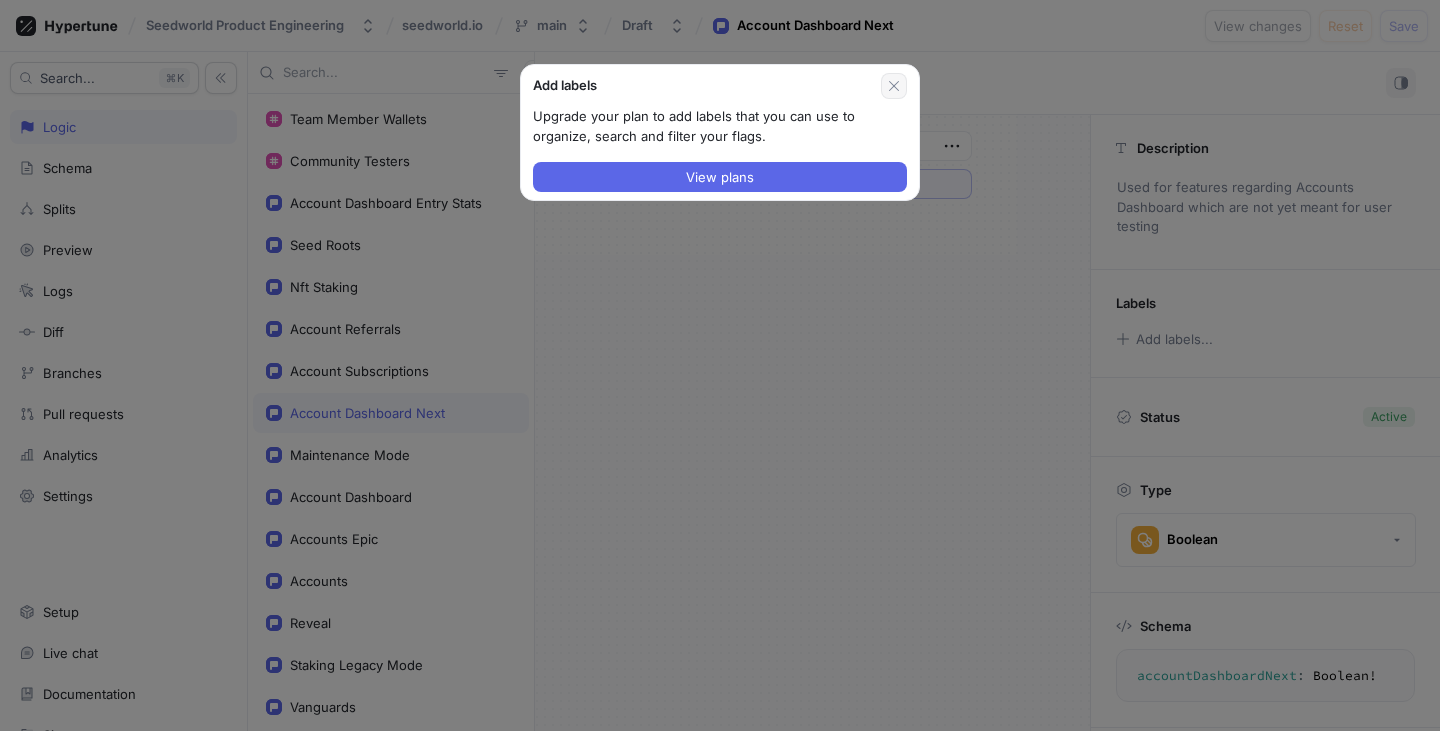 click 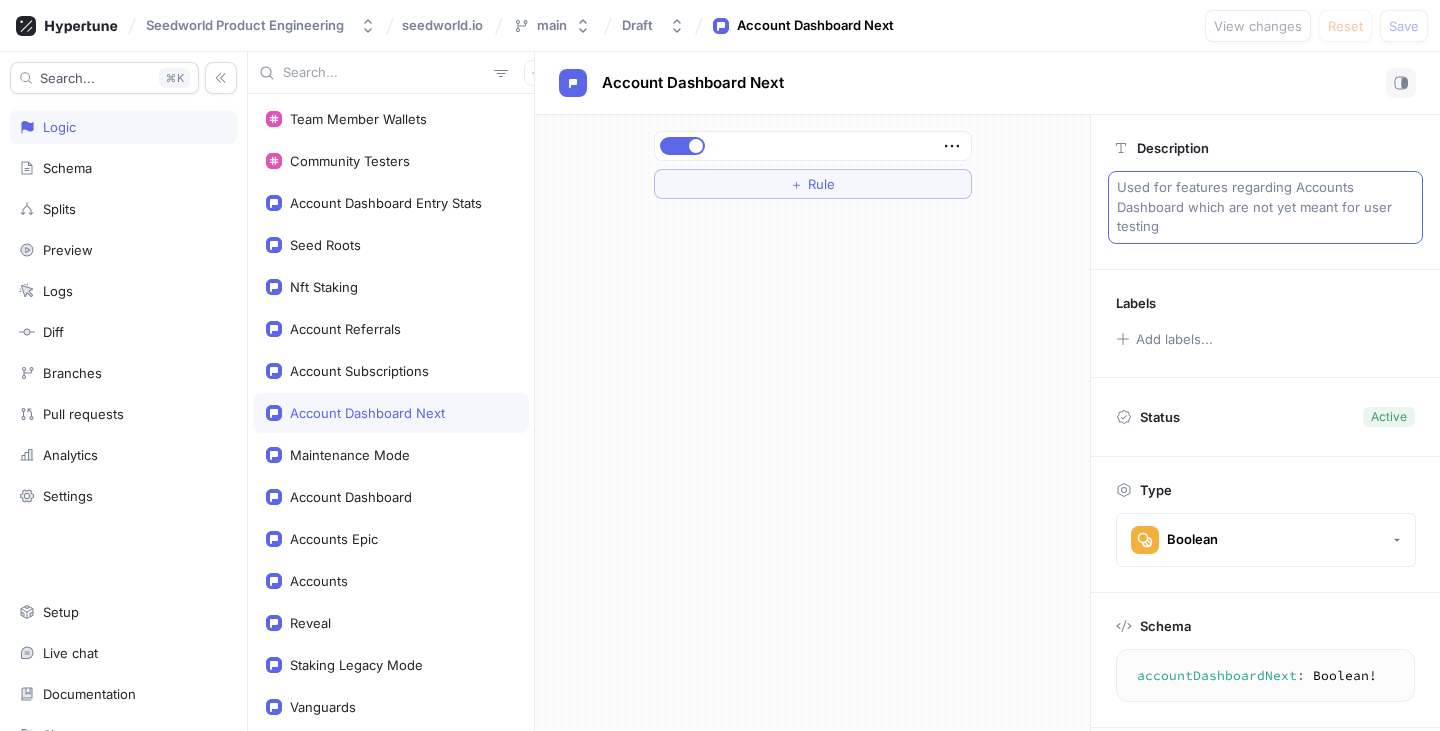 click on "Used for features regarding Accounts Dashboard which are not yet meant for user testing" at bounding box center (1265, 207) 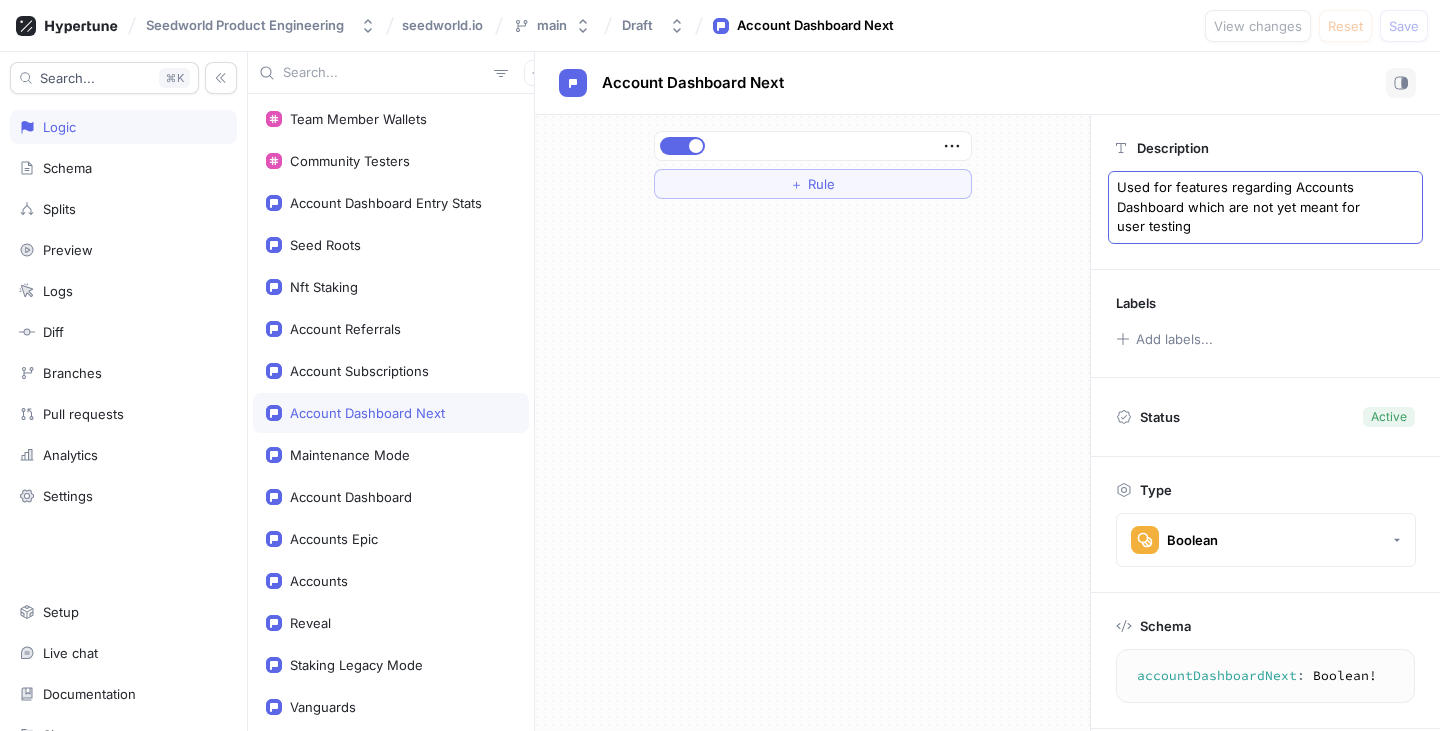 click on "Used for features regarding Accounts Dashboard which are not yet meant for user testing" at bounding box center [1265, 207] 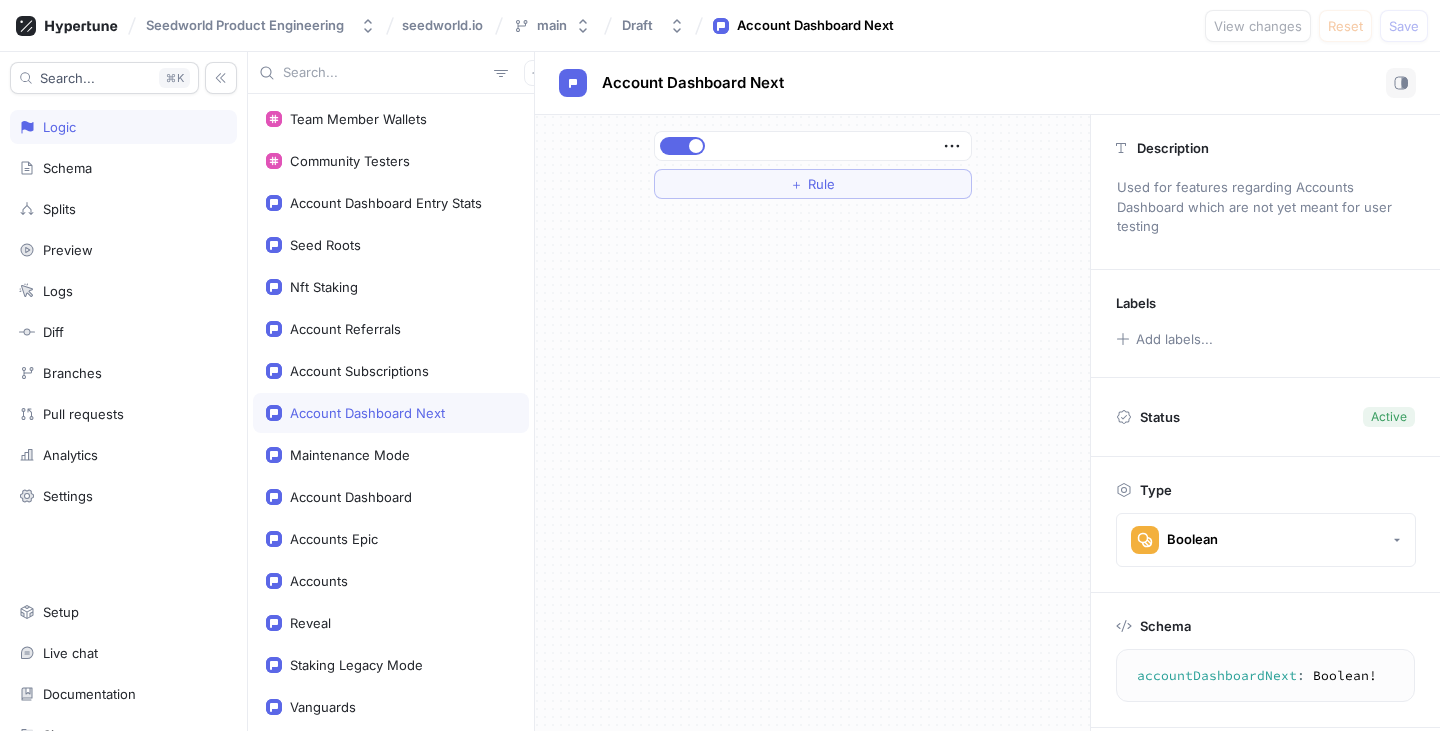 click on "＋ Rule" at bounding box center [812, 423] 